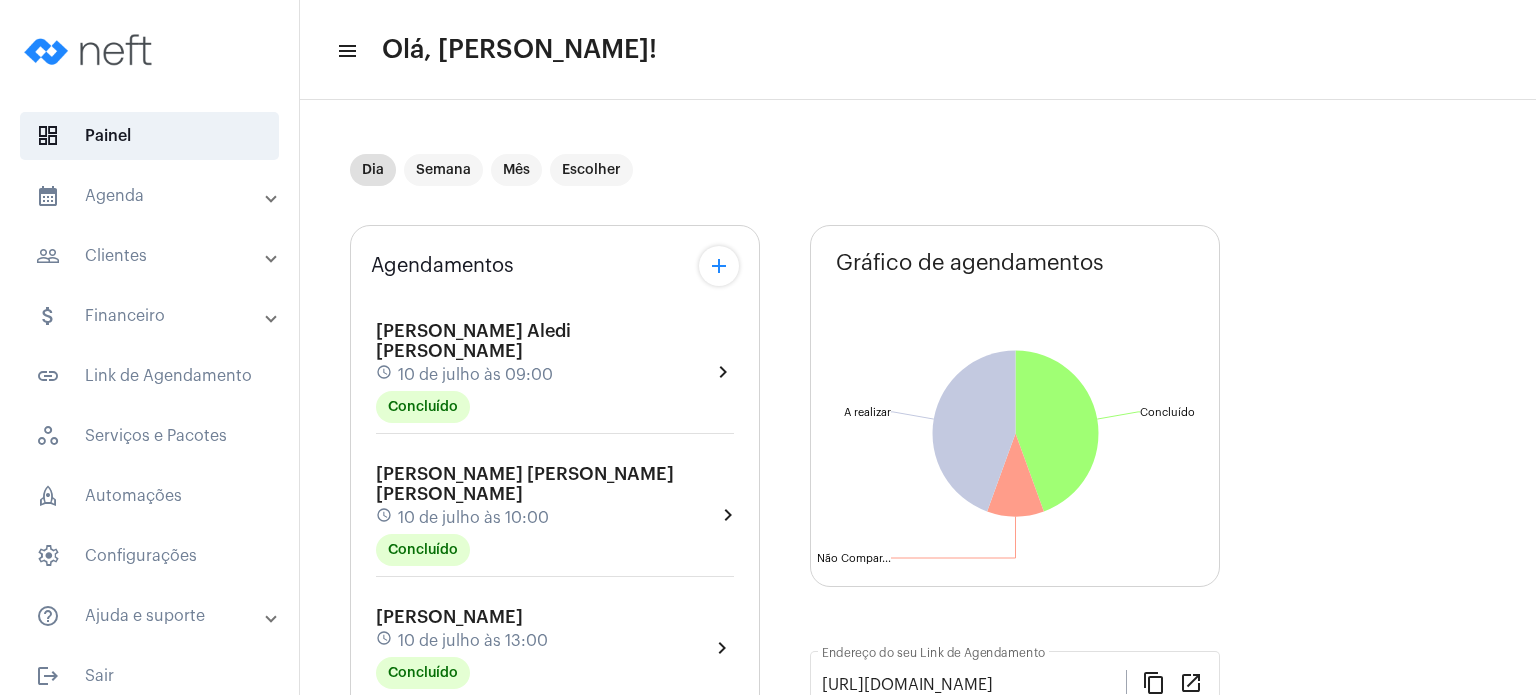scroll, scrollTop: 0, scrollLeft: 0, axis: both 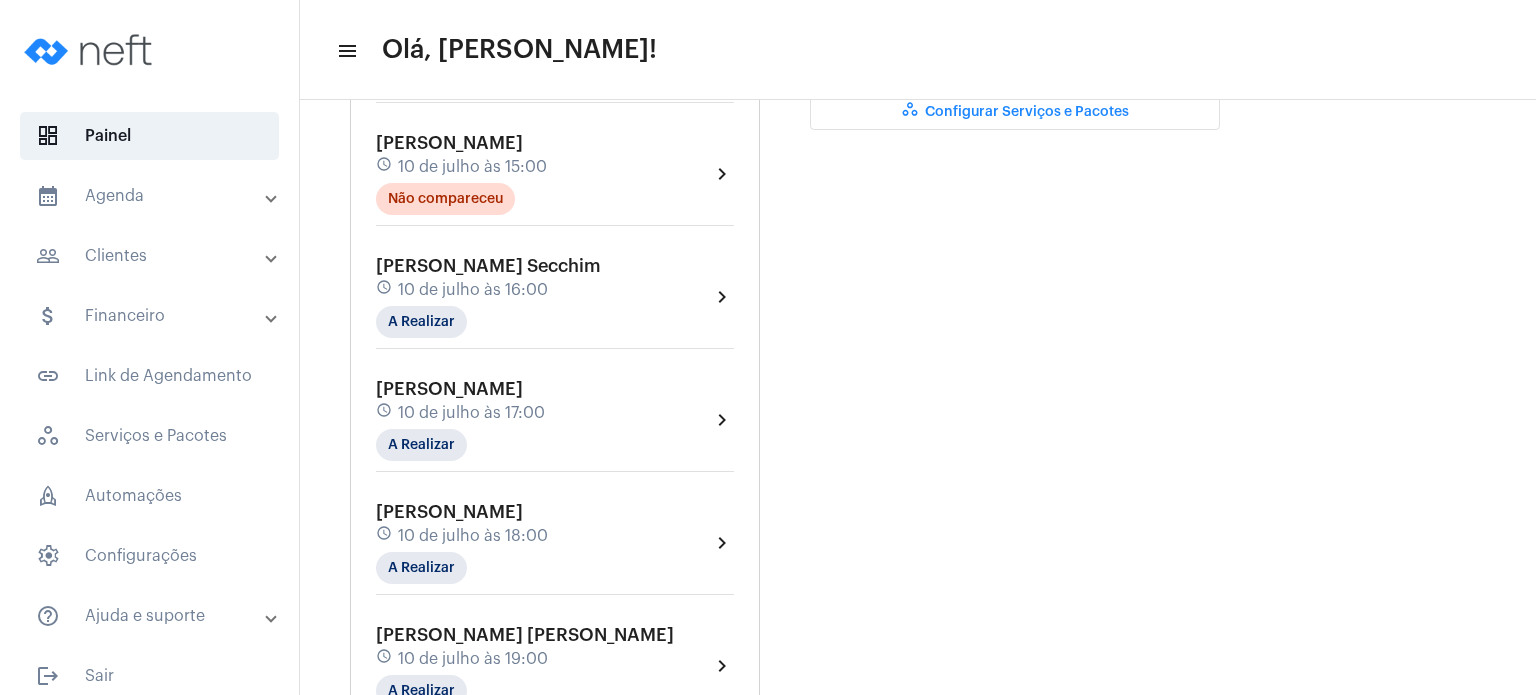 click on "10 de julho às 16:00" 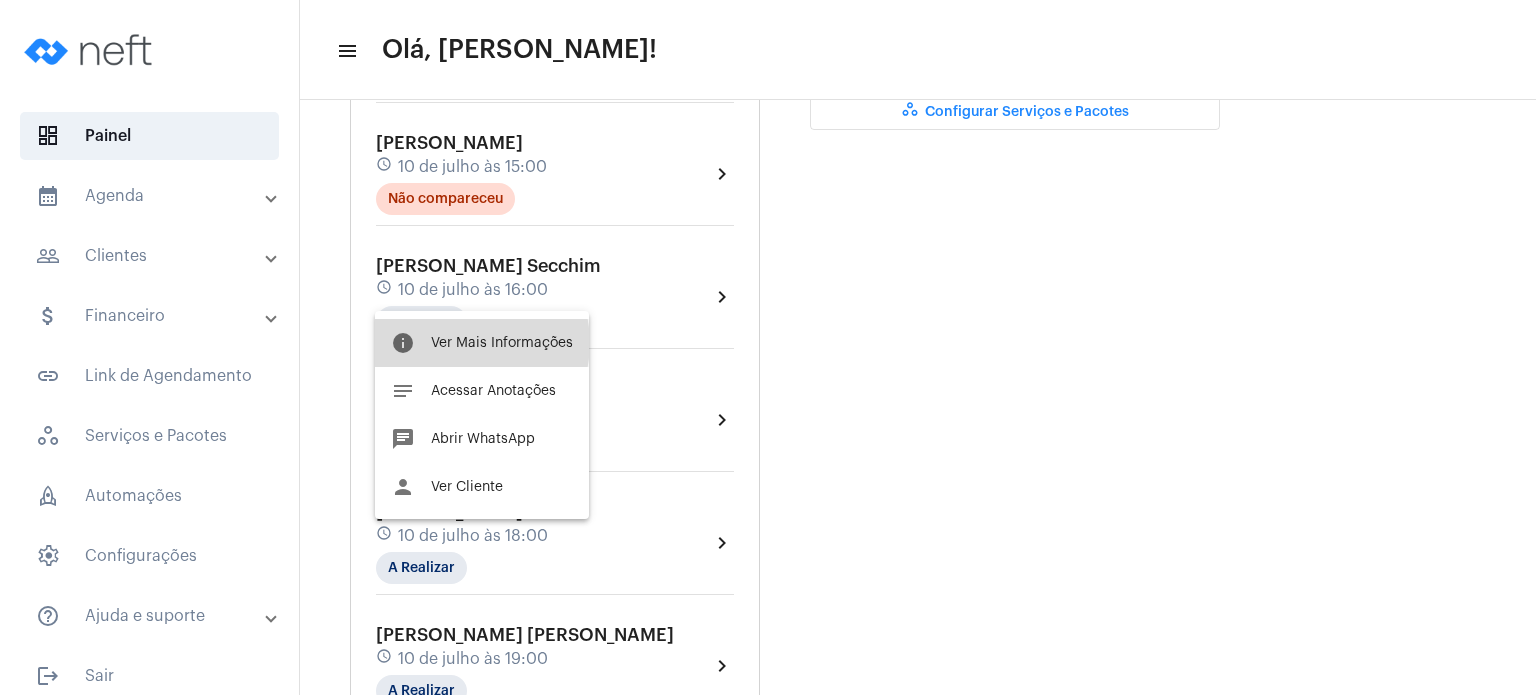 click on "Ver Mais Informações" at bounding box center (502, 343) 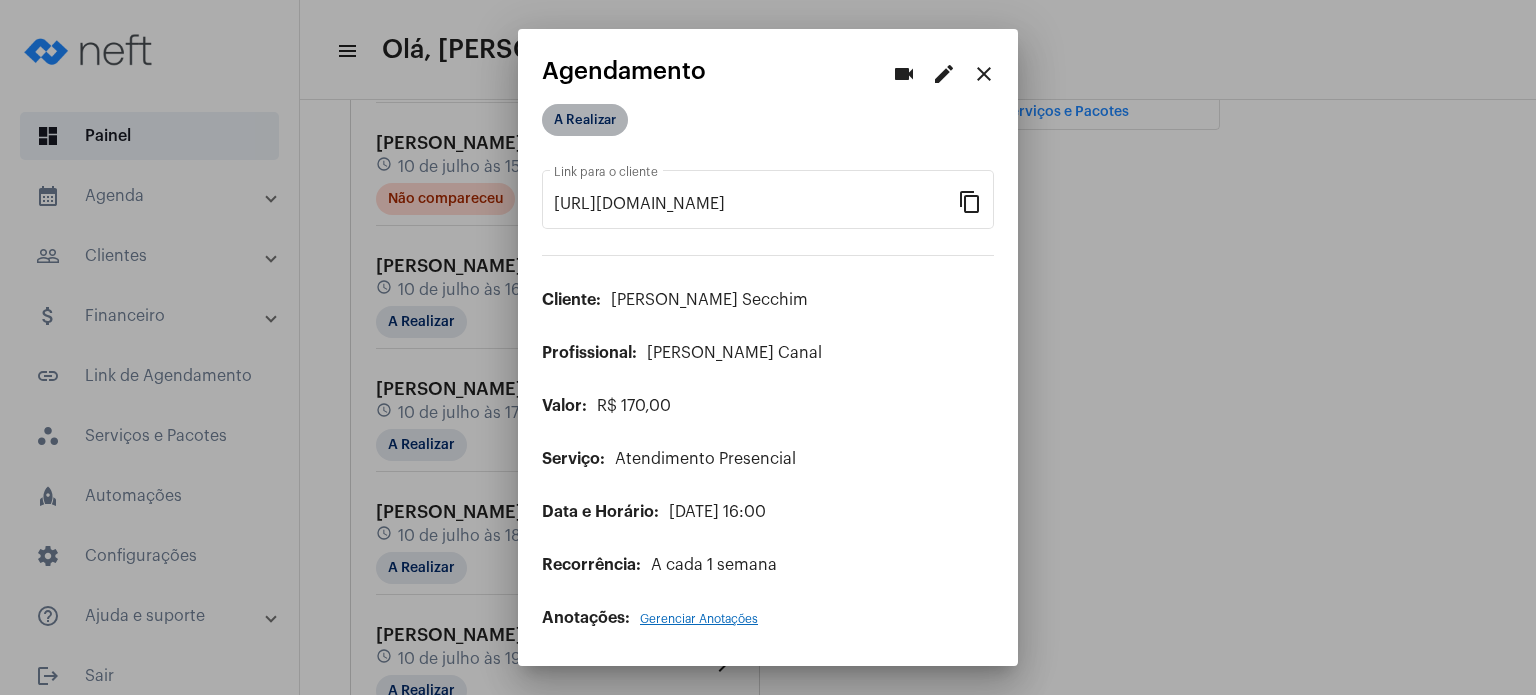 click on "A Realizar" at bounding box center (585, 120) 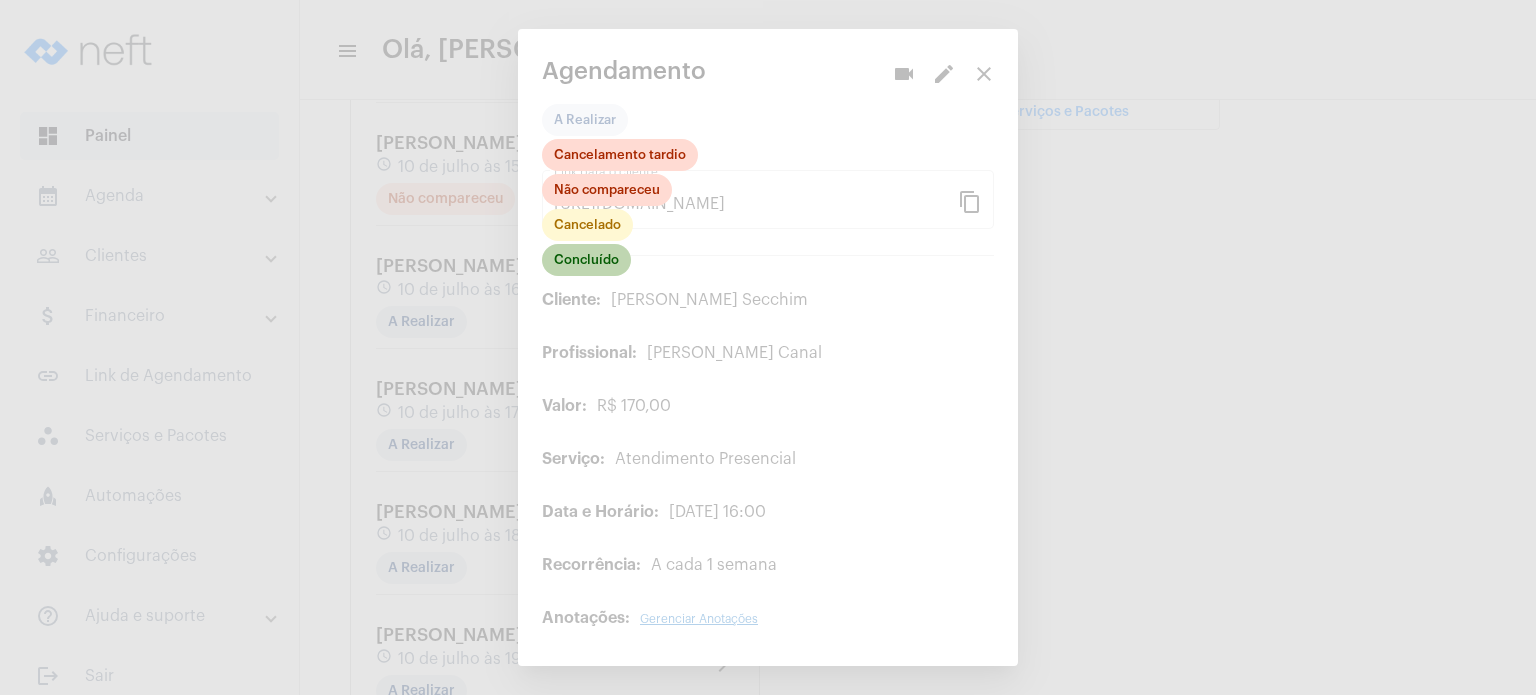 click on "Concluído" 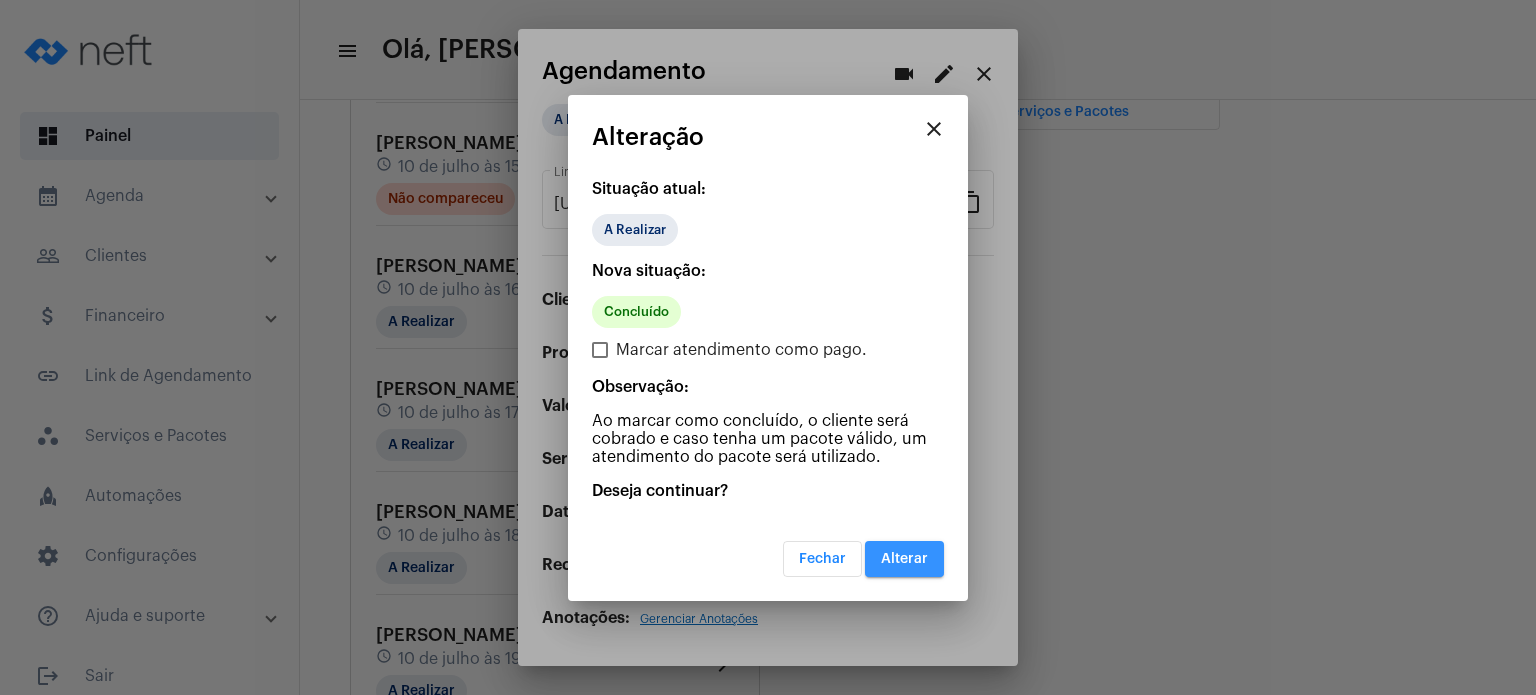 click on "Alterar" at bounding box center (904, 559) 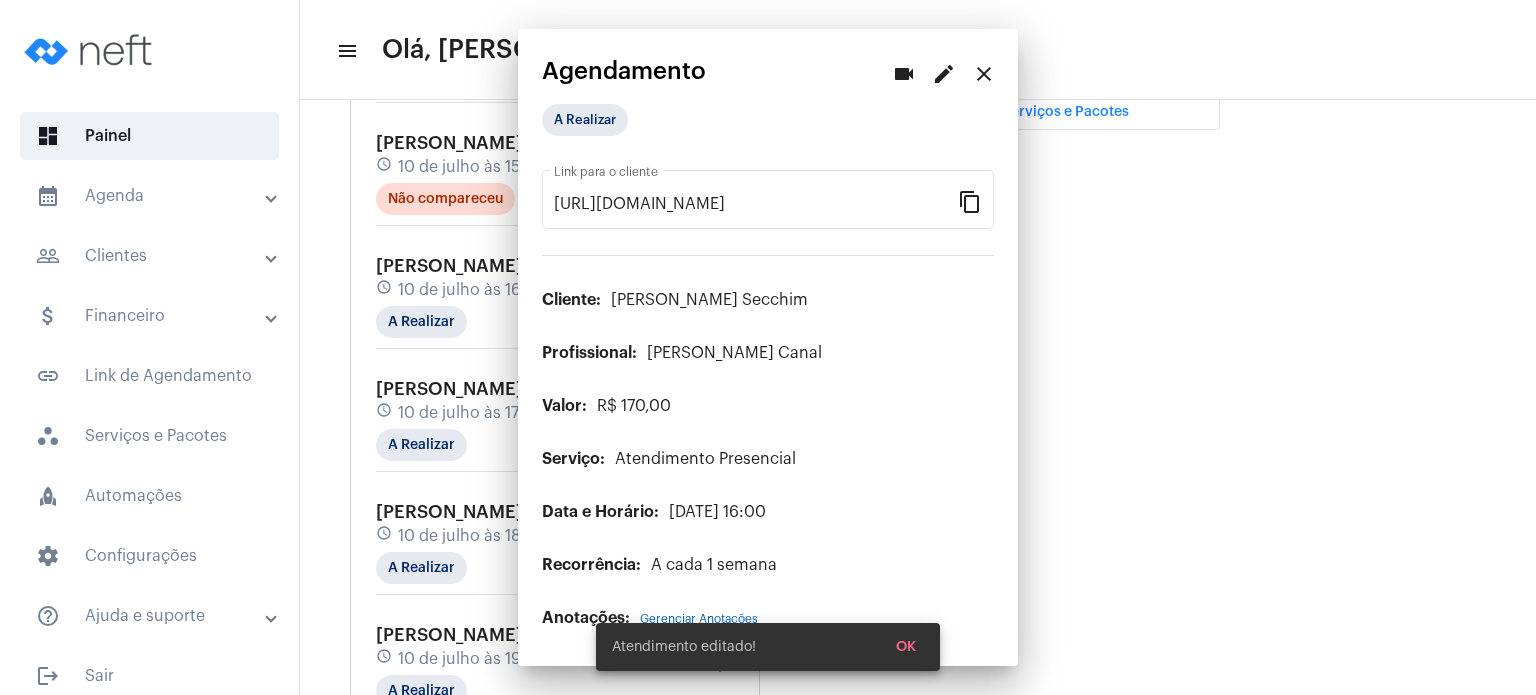 scroll, scrollTop: 0, scrollLeft: 0, axis: both 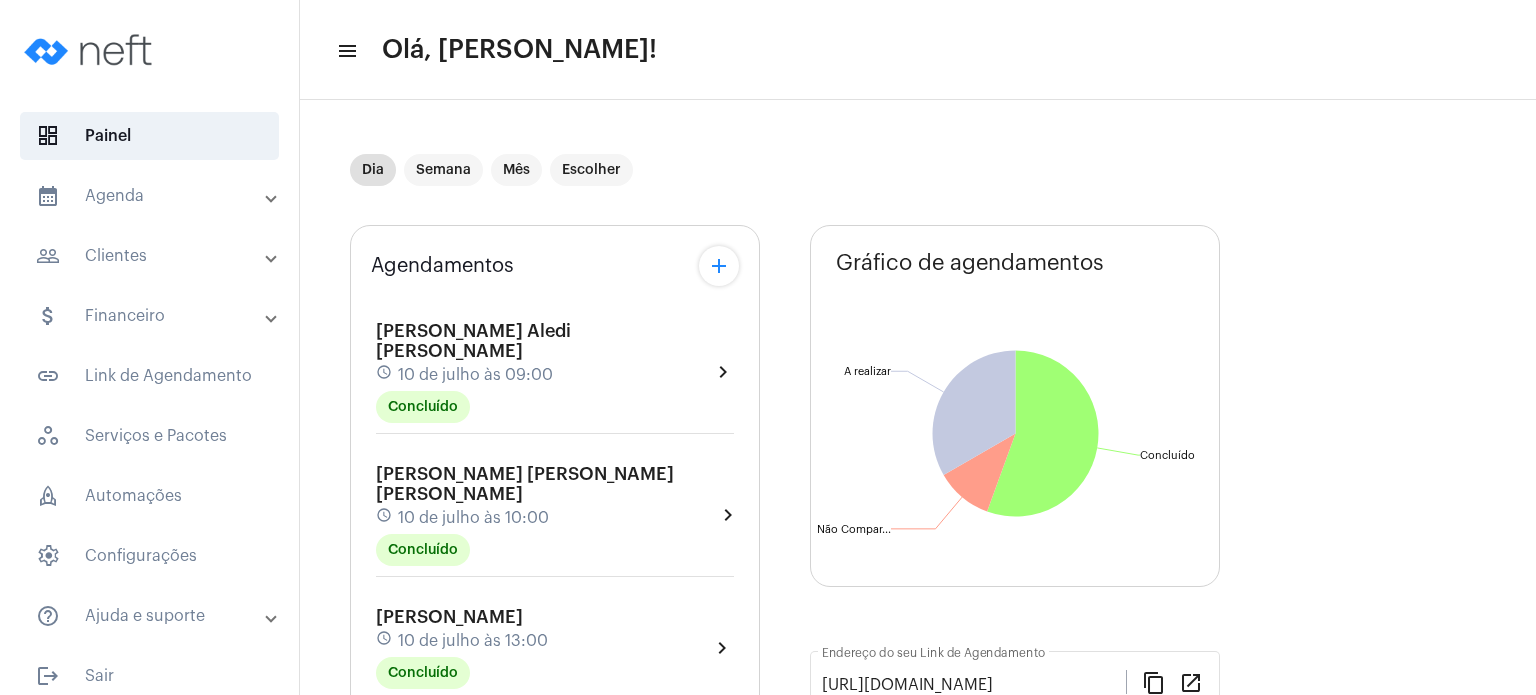 click on "[PERSON_NAME] [PERSON_NAME] [PERSON_NAME] schedule 10 de julho às 10:00 Concluído  chevron_right" 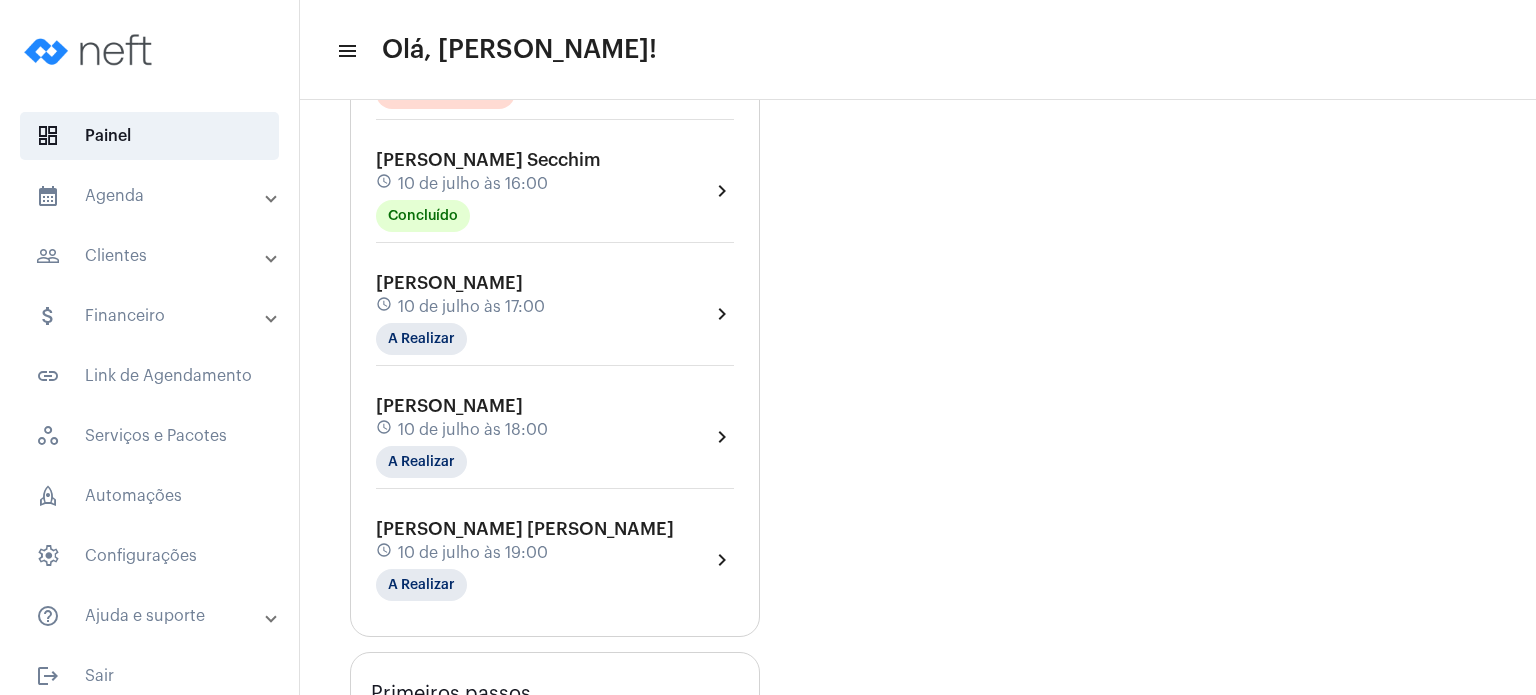 scroll, scrollTop: 840, scrollLeft: 0, axis: vertical 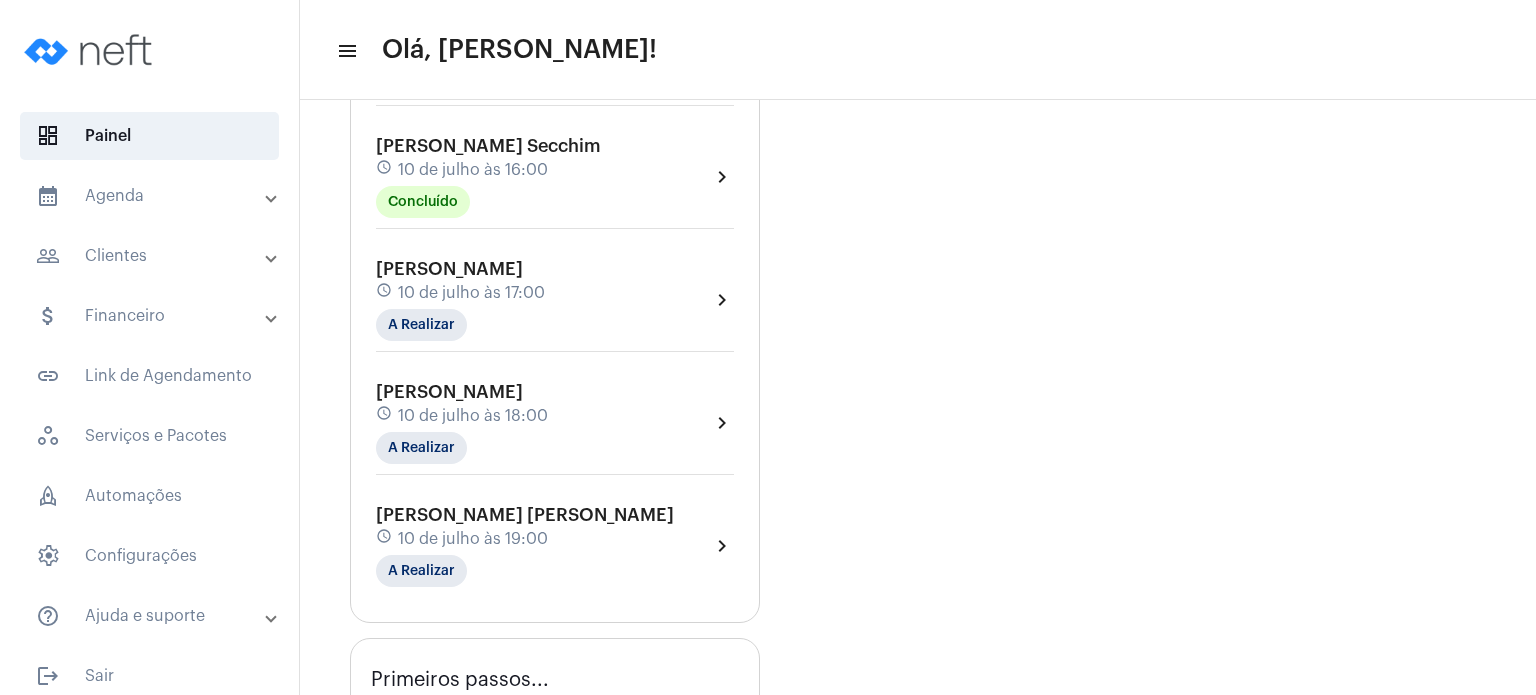 click on "10 de julho às 17:00" 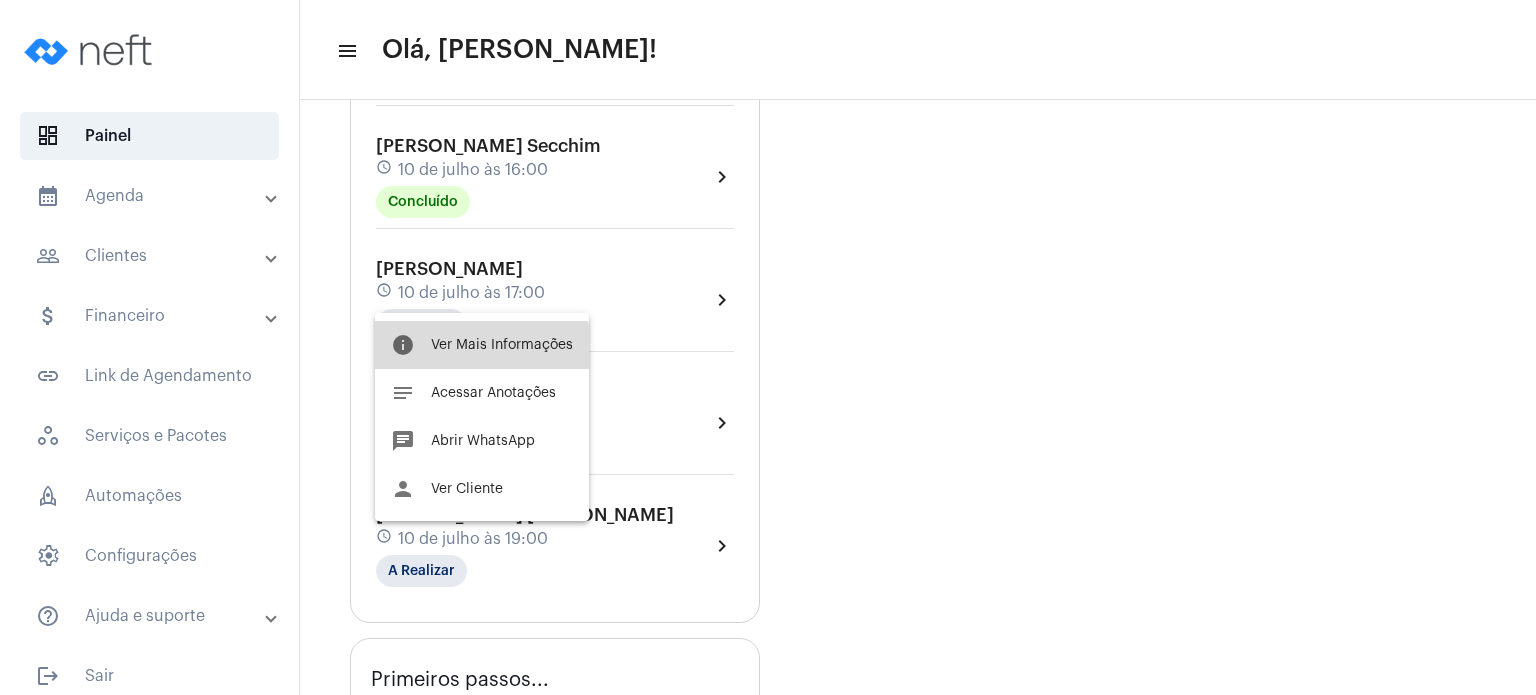 click on "info Ver Mais Informações" at bounding box center [482, 345] 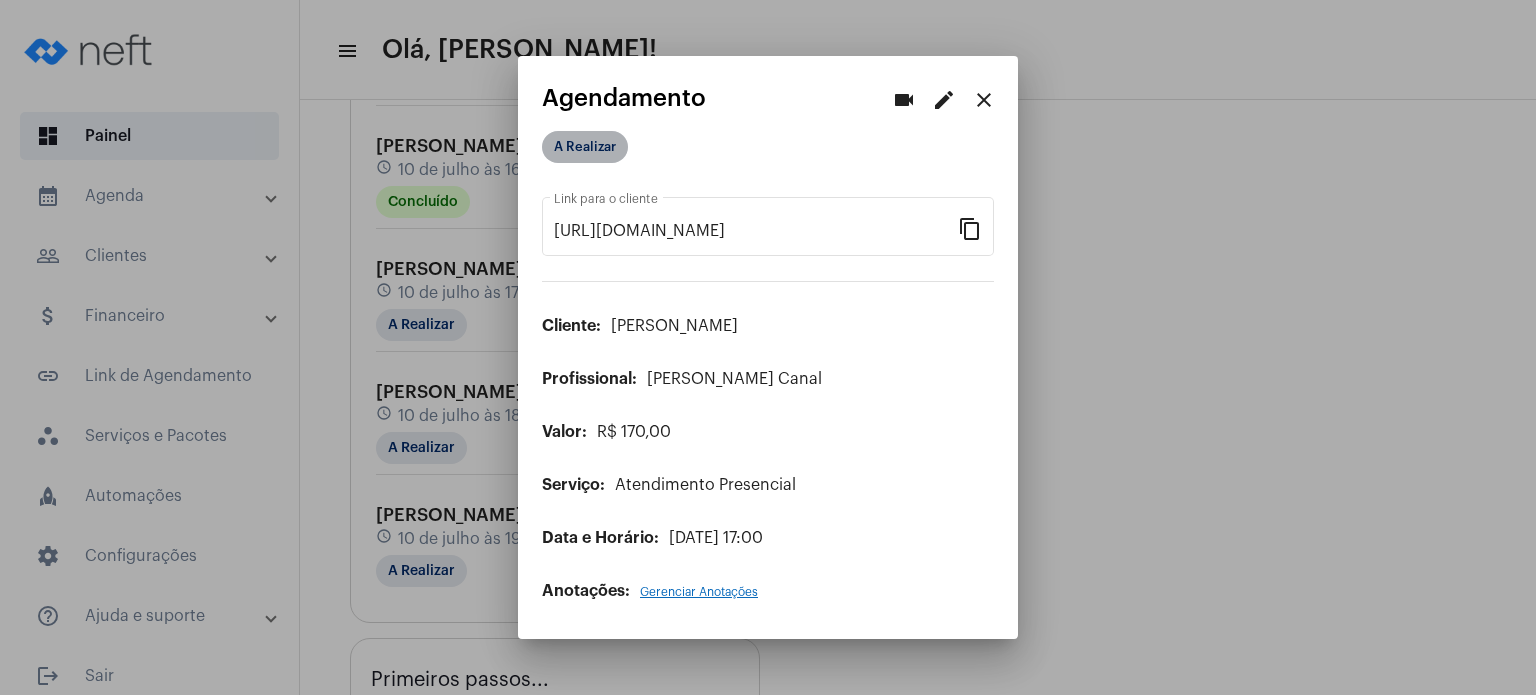 click on "A Realizar" at bounding box center [585, 147] 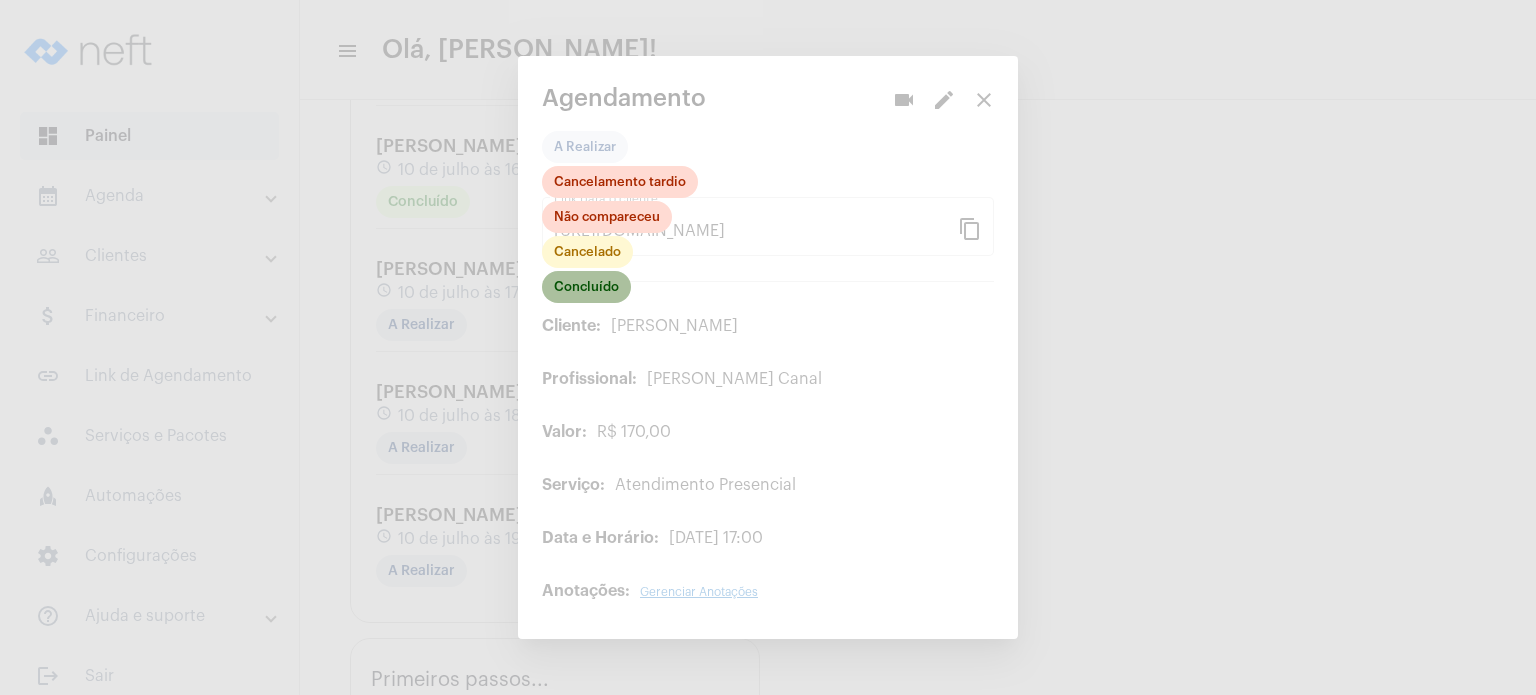 click on "Concluído" 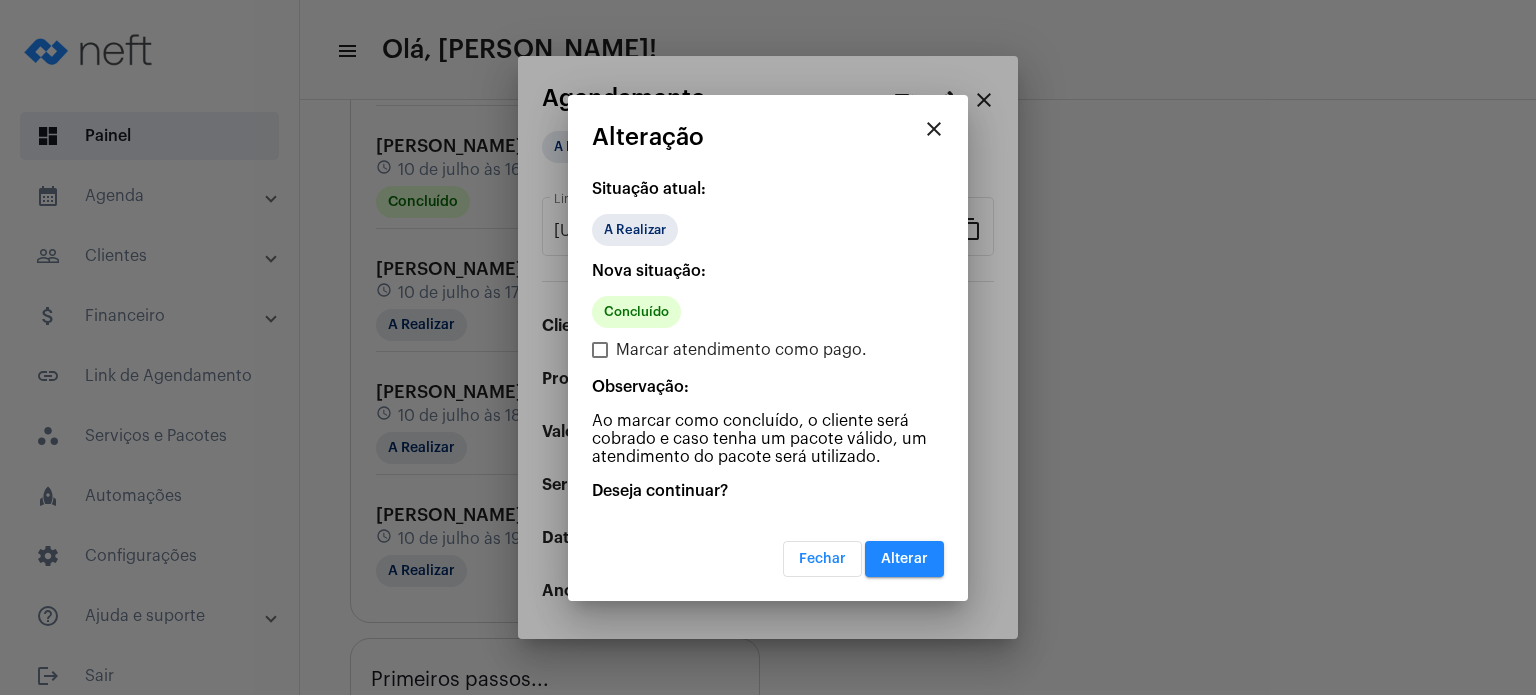 click on "Alterar" at bounding box center [904, 559] 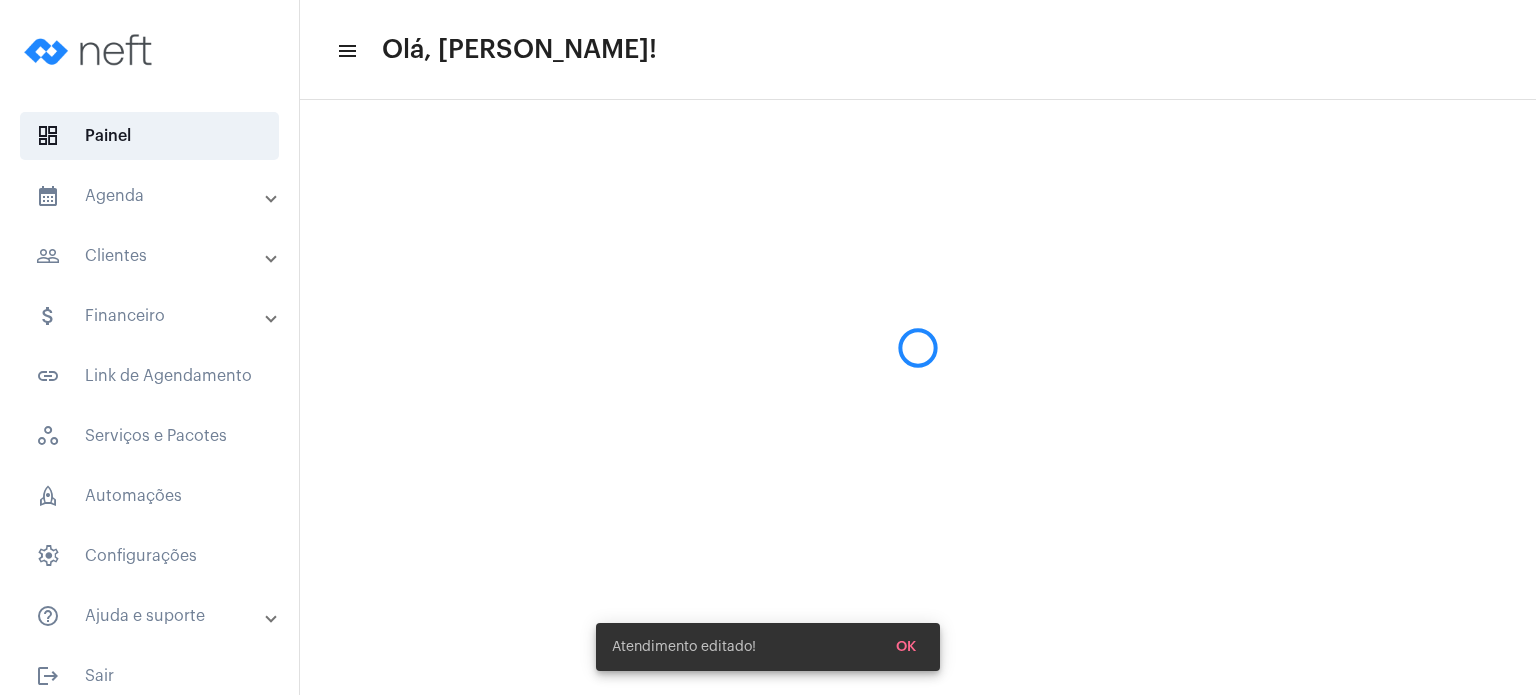 scroll, scrollTop: 0, scrollLeft: 0, axis: both 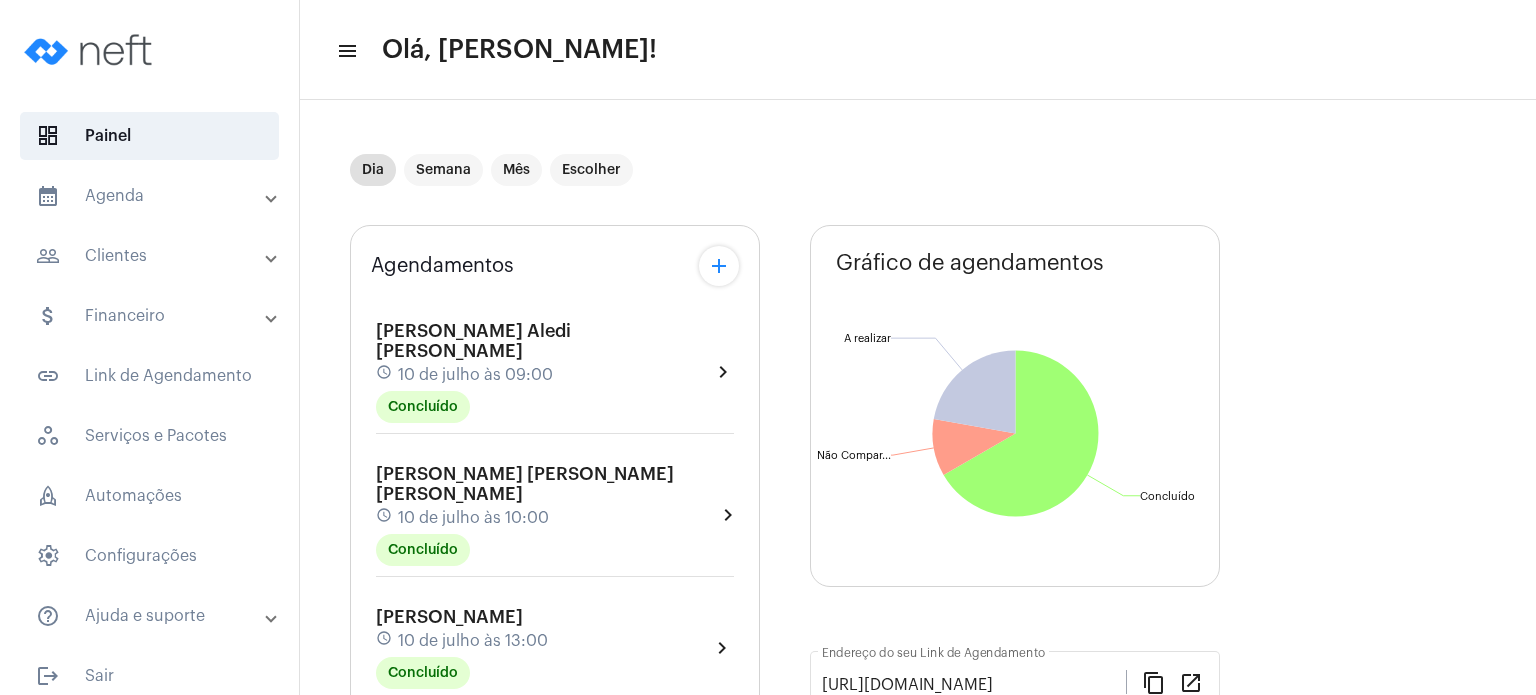 click on "Agendamentos add [PERSON_NAME] Aledi [PERSON_NAME] schedule 10 de julho às 09:00 Concluído  chevron_right  [PERSON_NAME] [PERSON_NAME] [PERSON_NAME] schedule 10 de julho às 10:00 Concluído  chevron_right  [PERSON_NAME] schedule 10 de julho às 13:00 Concluído  chevron_right  [PERSON_NAME] schedule 10 de julho às 14:00 Concluído  chevron_right  [PERSON_NAME] schedule 10 de julho às 15:00 Não compareceu  chevron_right  [PERSON_NAME] Secchim schedule 10 de julho às 16:00 Concluído  chevron_right  [PERSON_NAME] schedule 10 de julho às 17:00 Concluído  chevron_right  [PERSON_NAME] schedule 10 de julho às 18:00 A Realizar  chevron_right  [PERSON_NAME] [PERSON_NAME] schedule 10 de julho às 19:00 A Realizar  chevron_right" 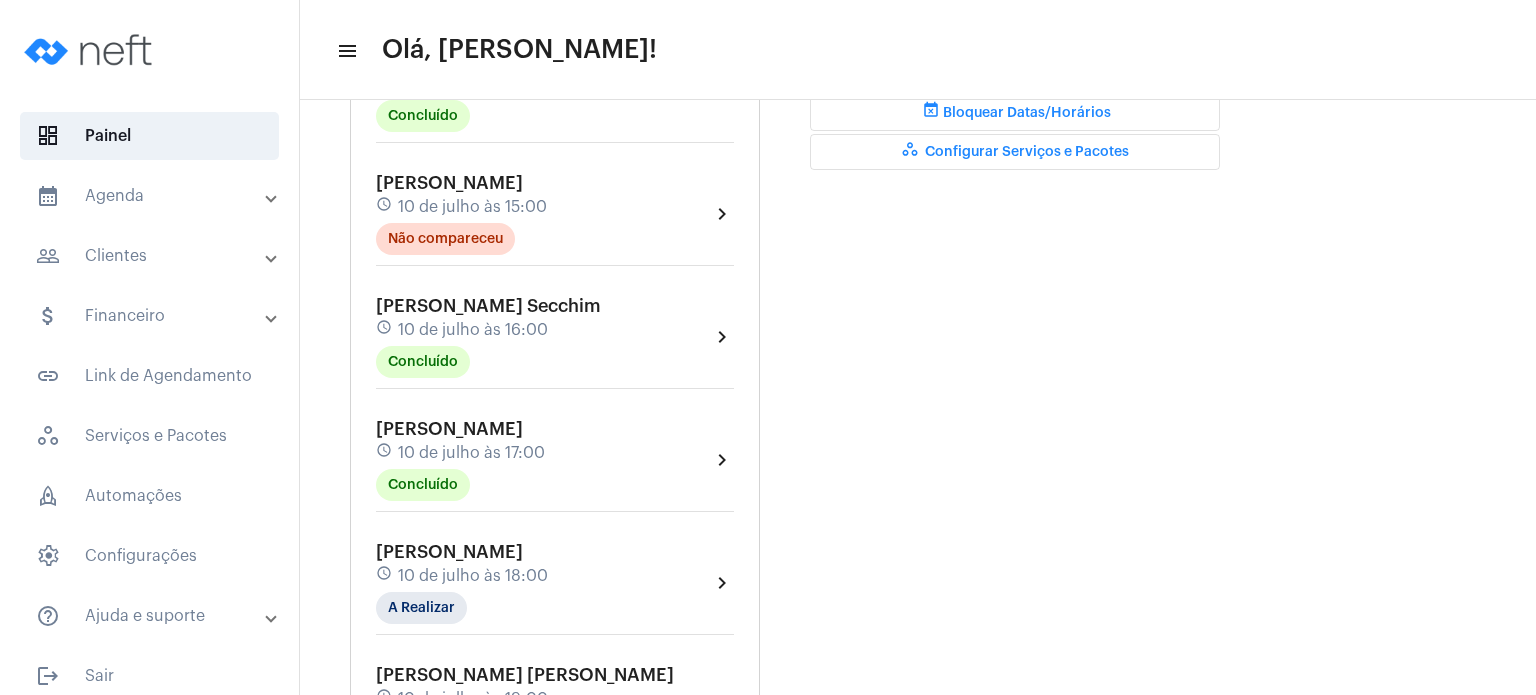 scroll, scrollTop: 720, scrollLeft: 0, axis: vertical 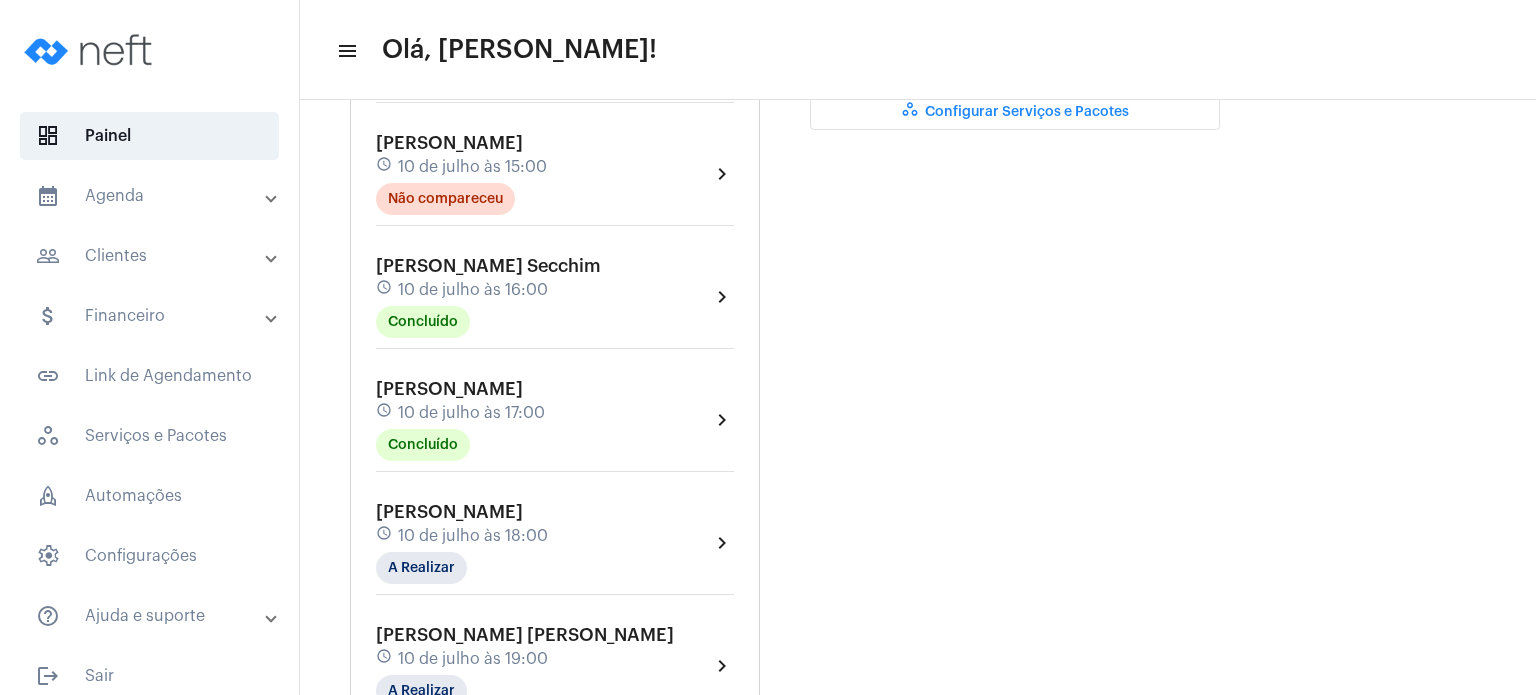 click on "schedule 10 de julho às 17:00" 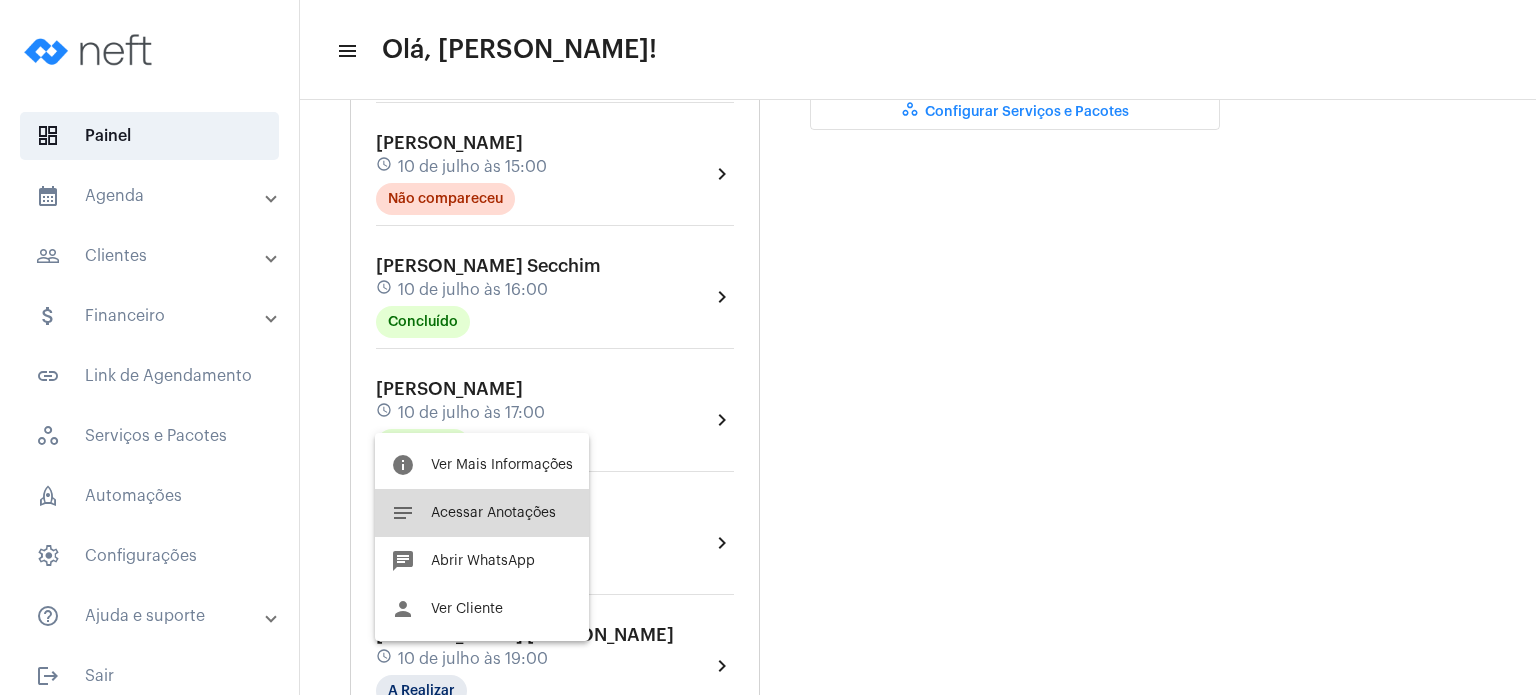click on "notes Acessar Anotações" at bounding box center (482, 513) 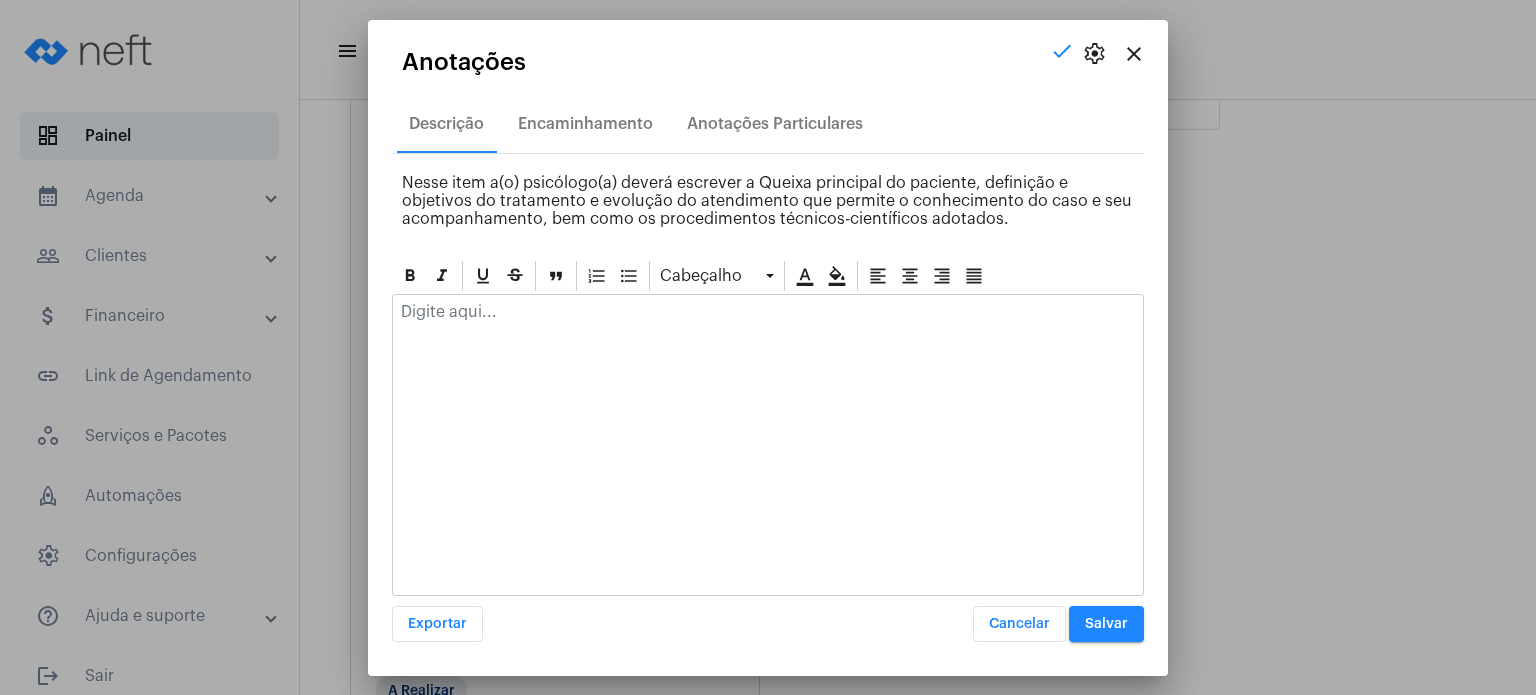 click 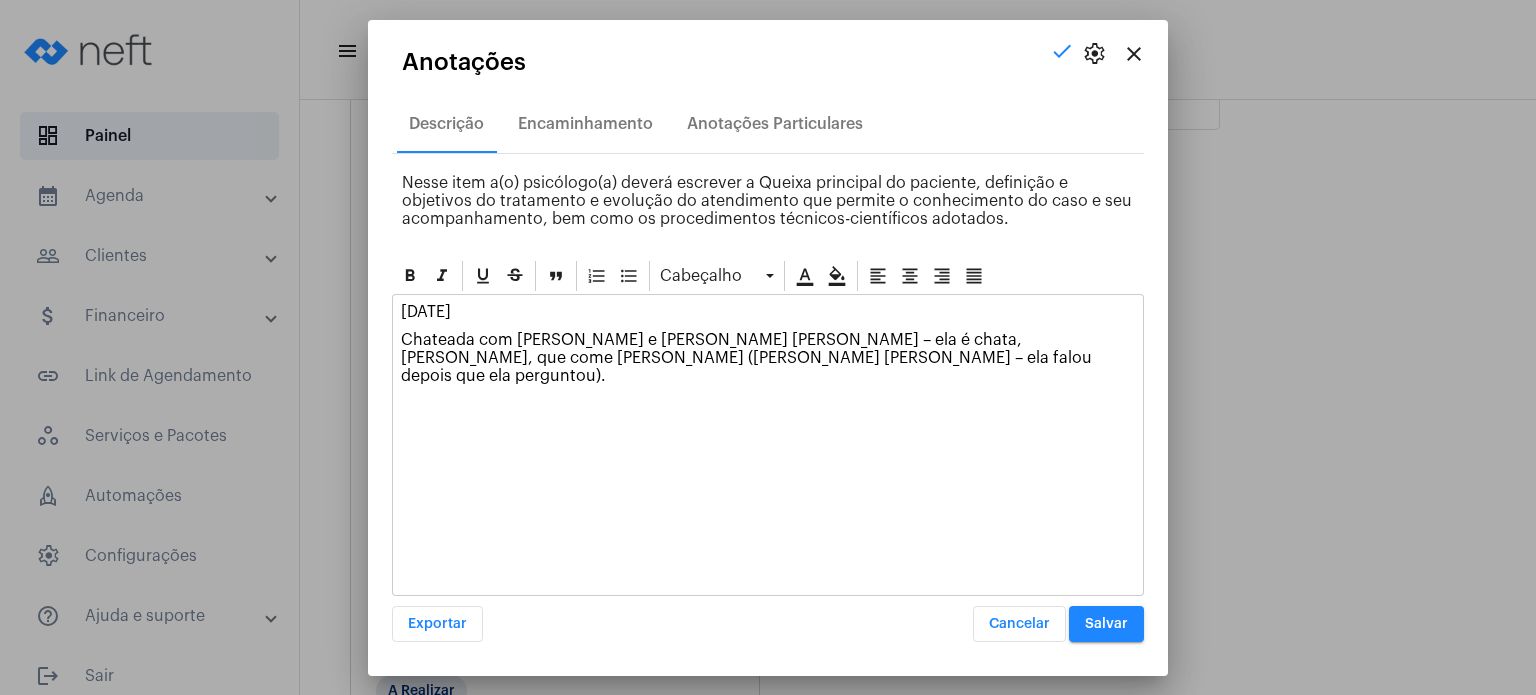 click on "Salvar" at bounding box center [1106, 624] 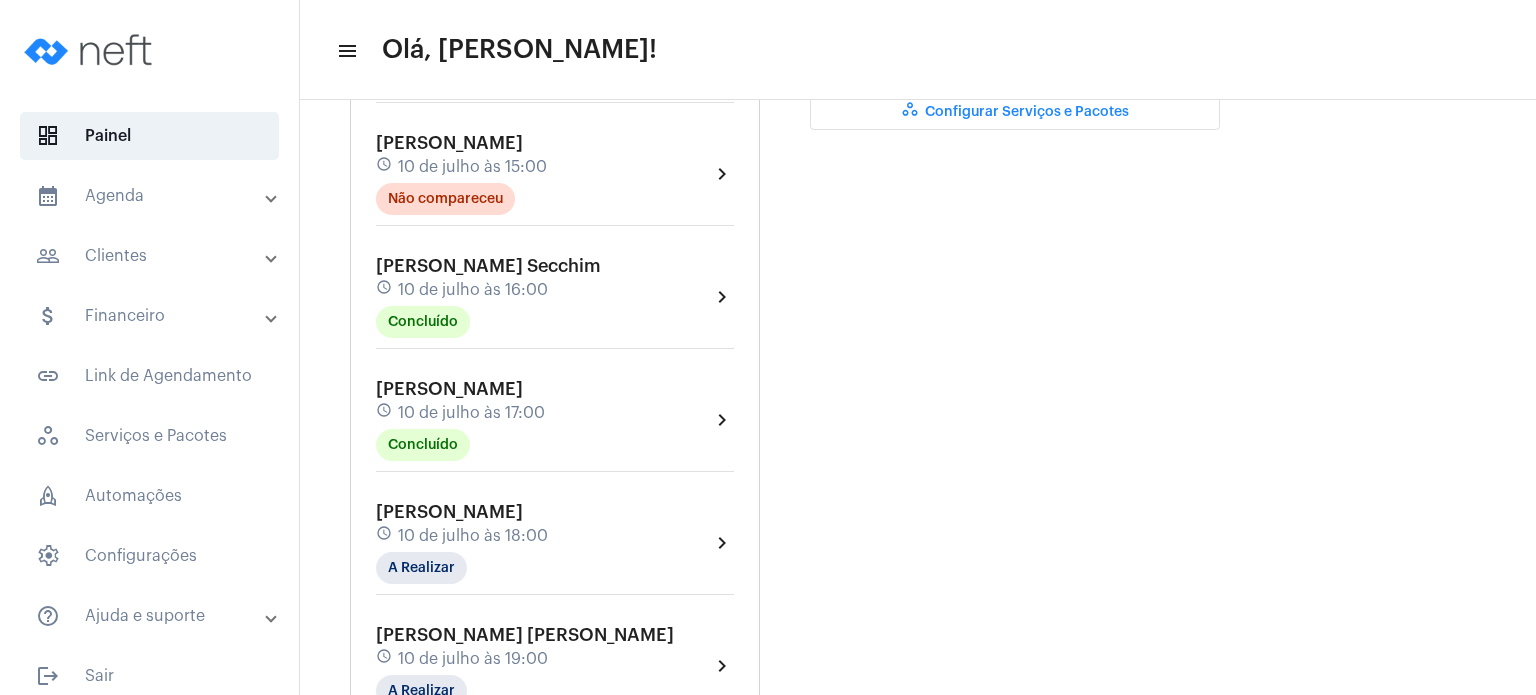 click on "10 de julho às 17:00" 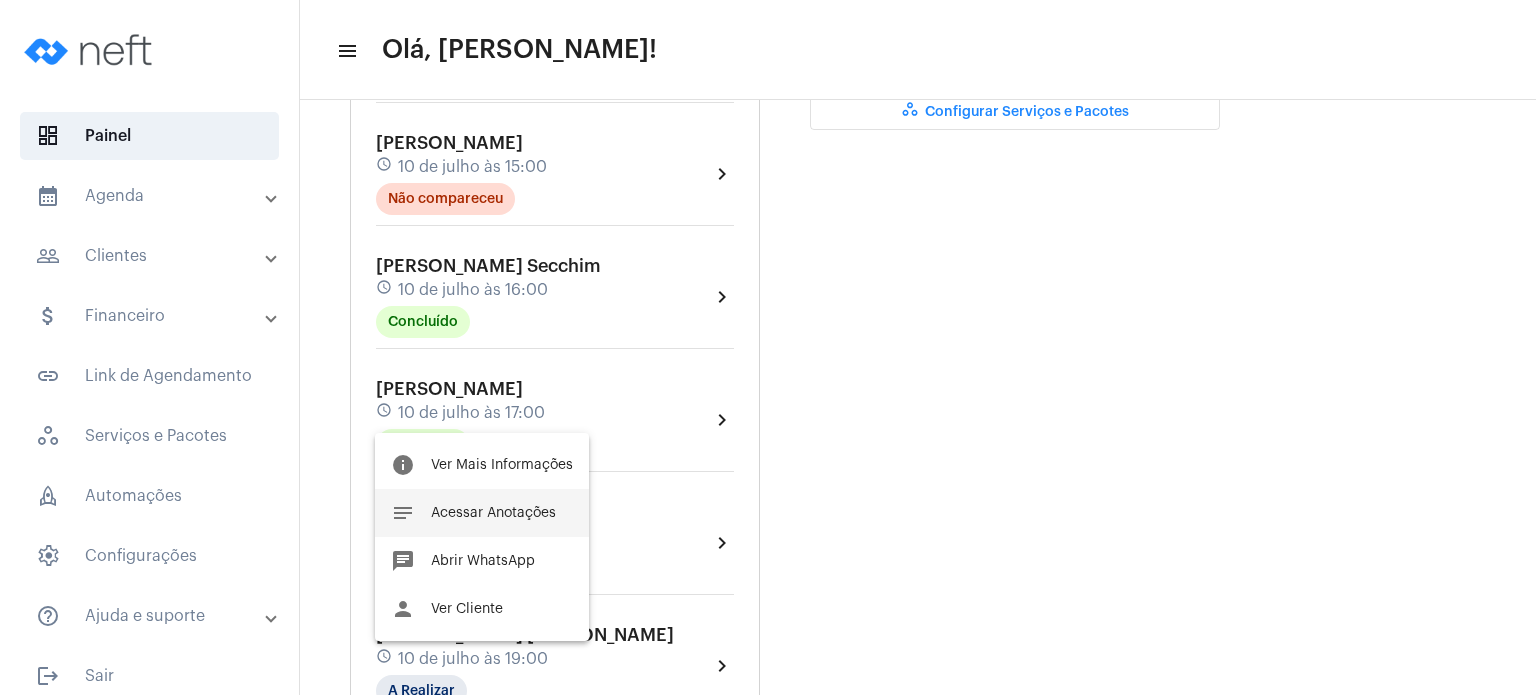 click on "notes Acessar Anotações" at bounding box center (482, 513) 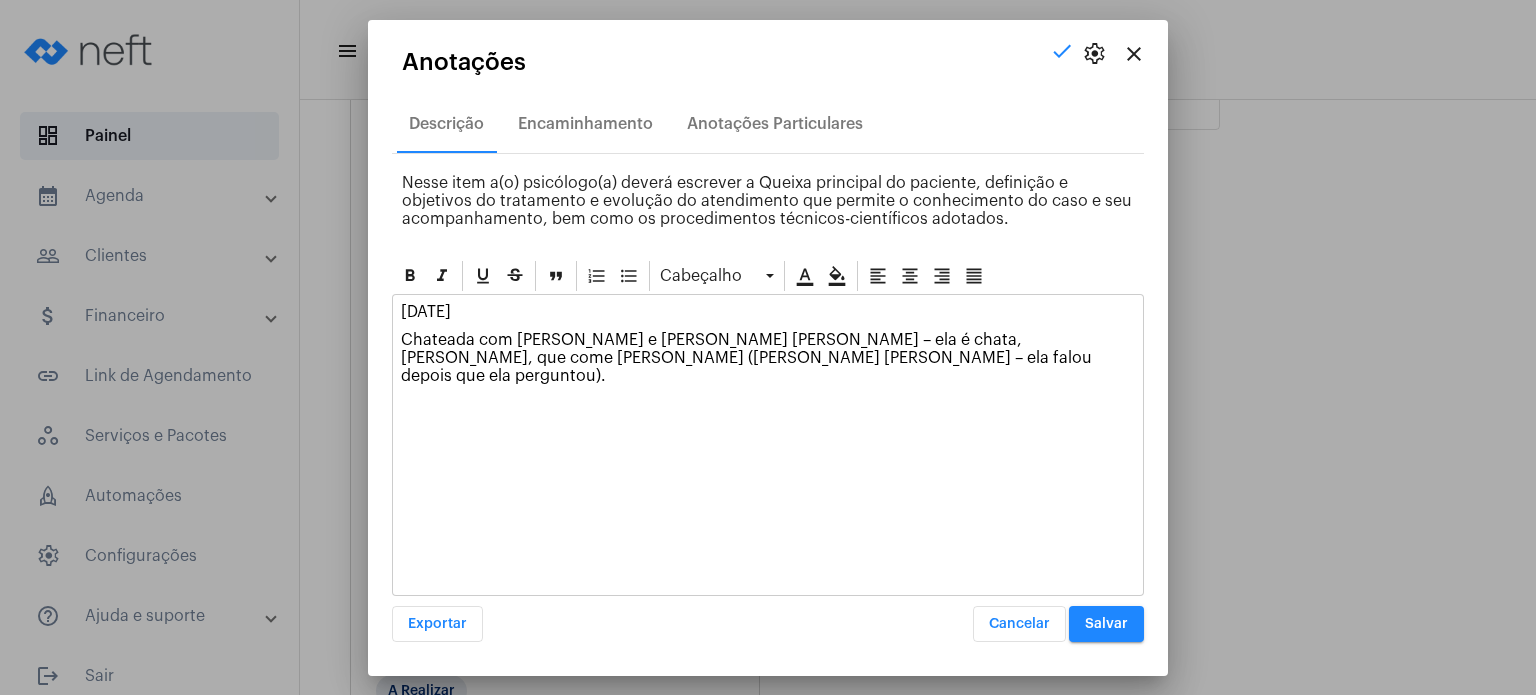 click on "[DATE]" 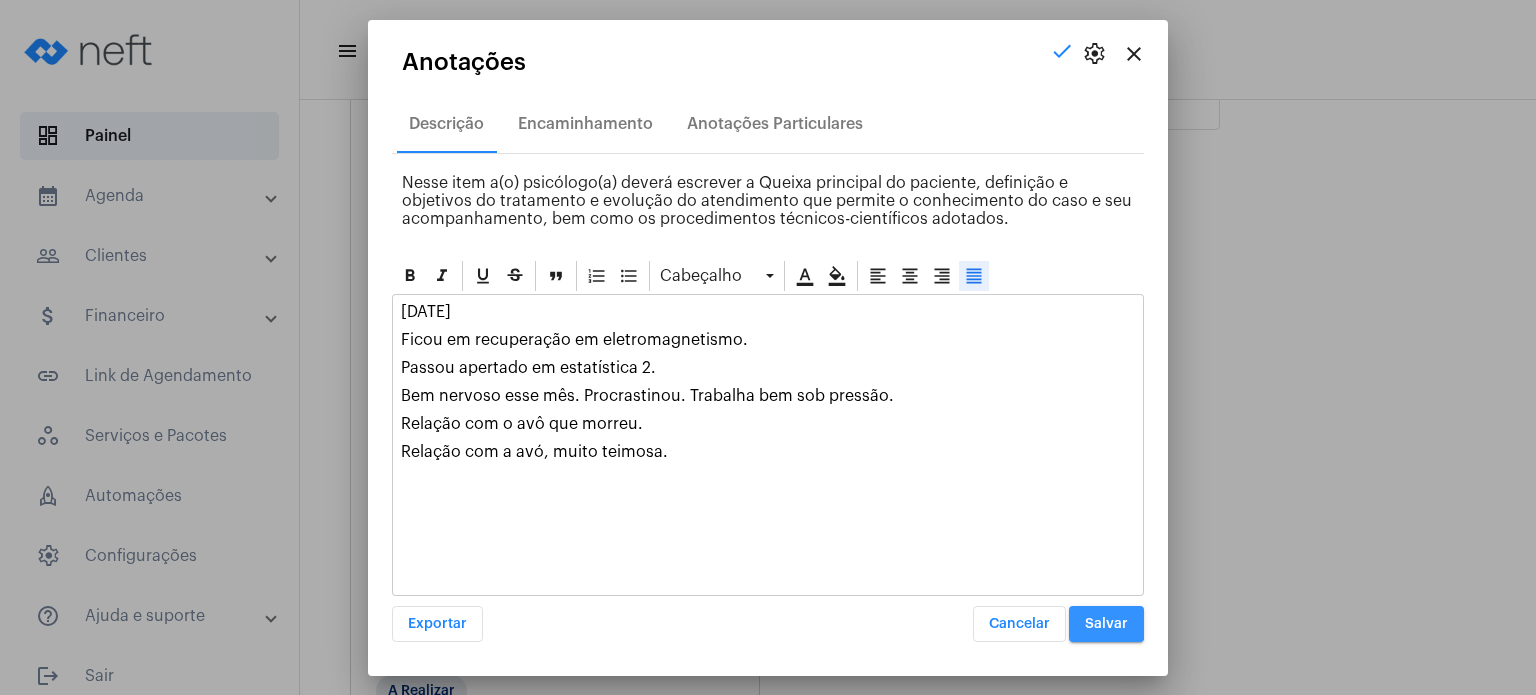 click on "Salvar" at bounding box center [1106, 624] 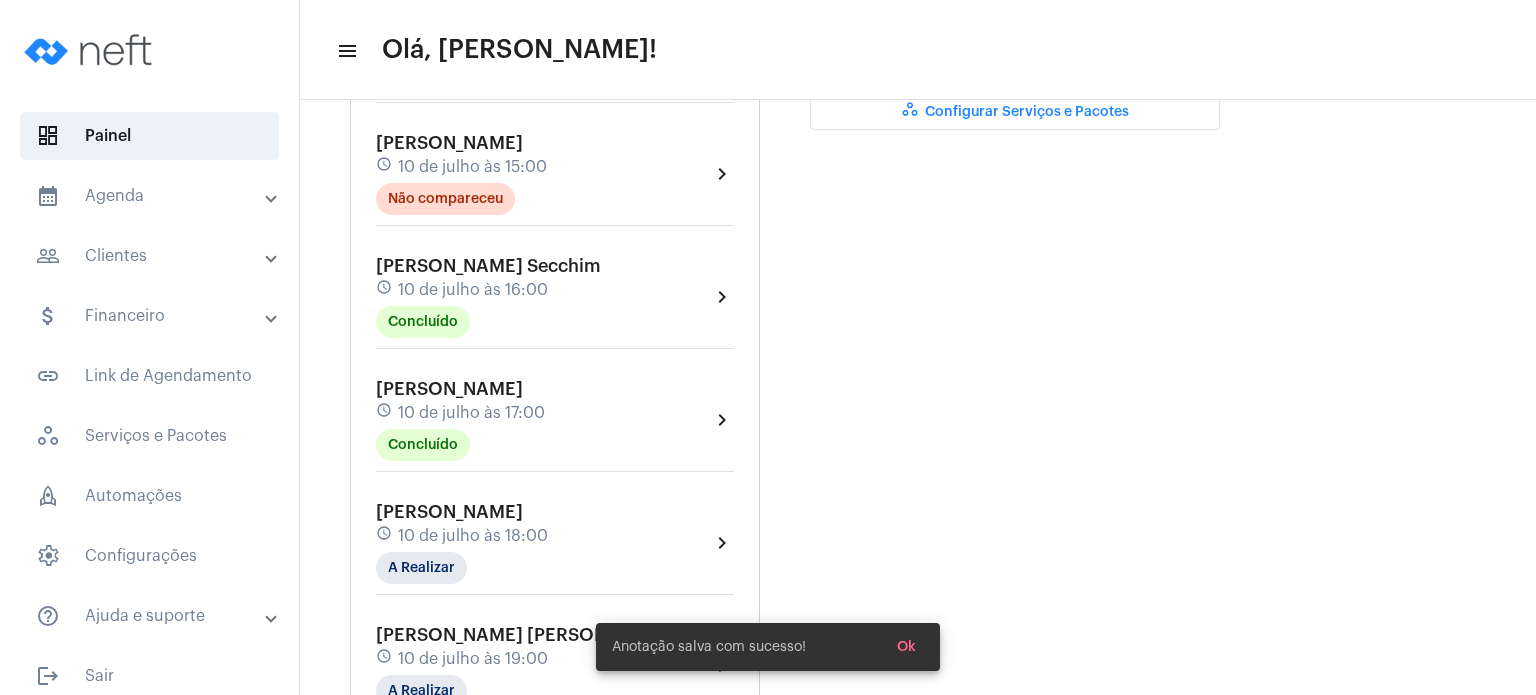 click on "[PERSON_NAME] Secchim schedule 10 de julho às 16:00 Concluído" 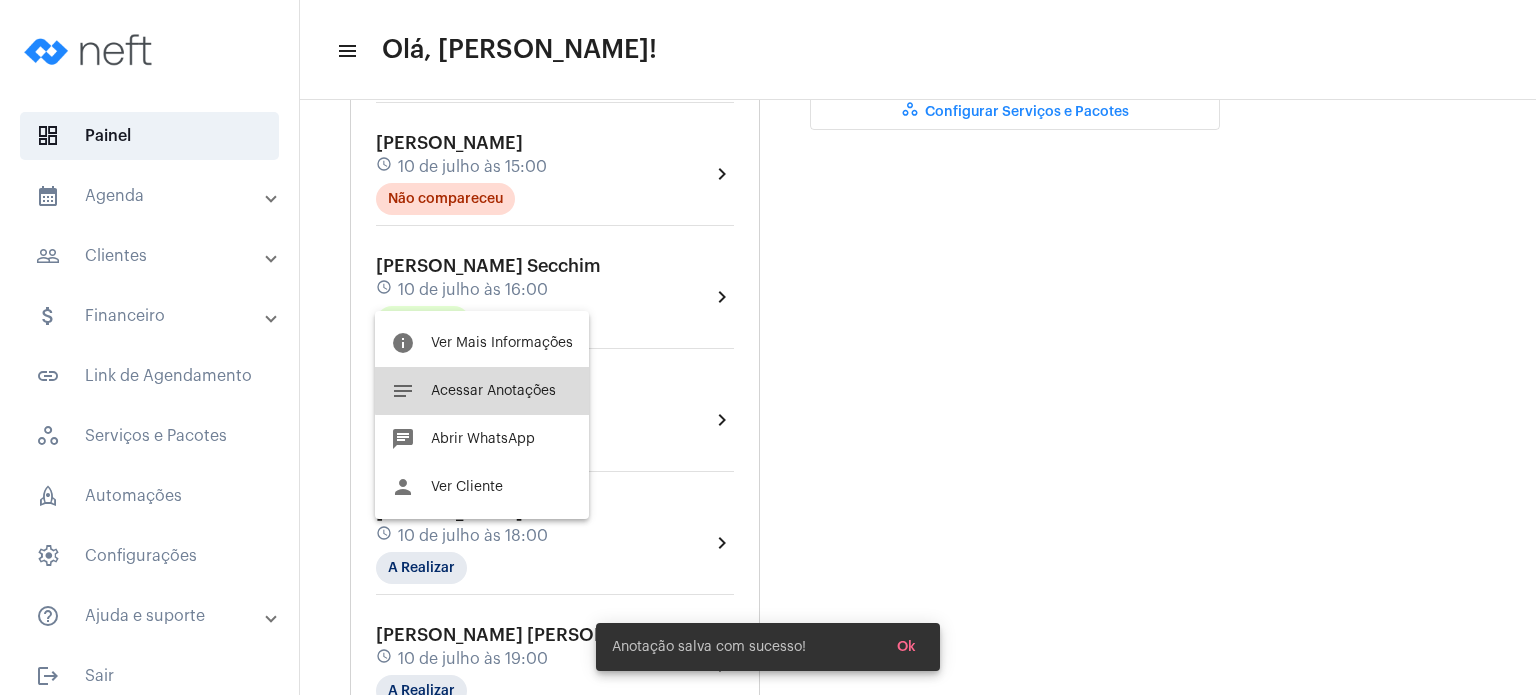 click on "Acessar Anotações" at bounding box center [493, 391] 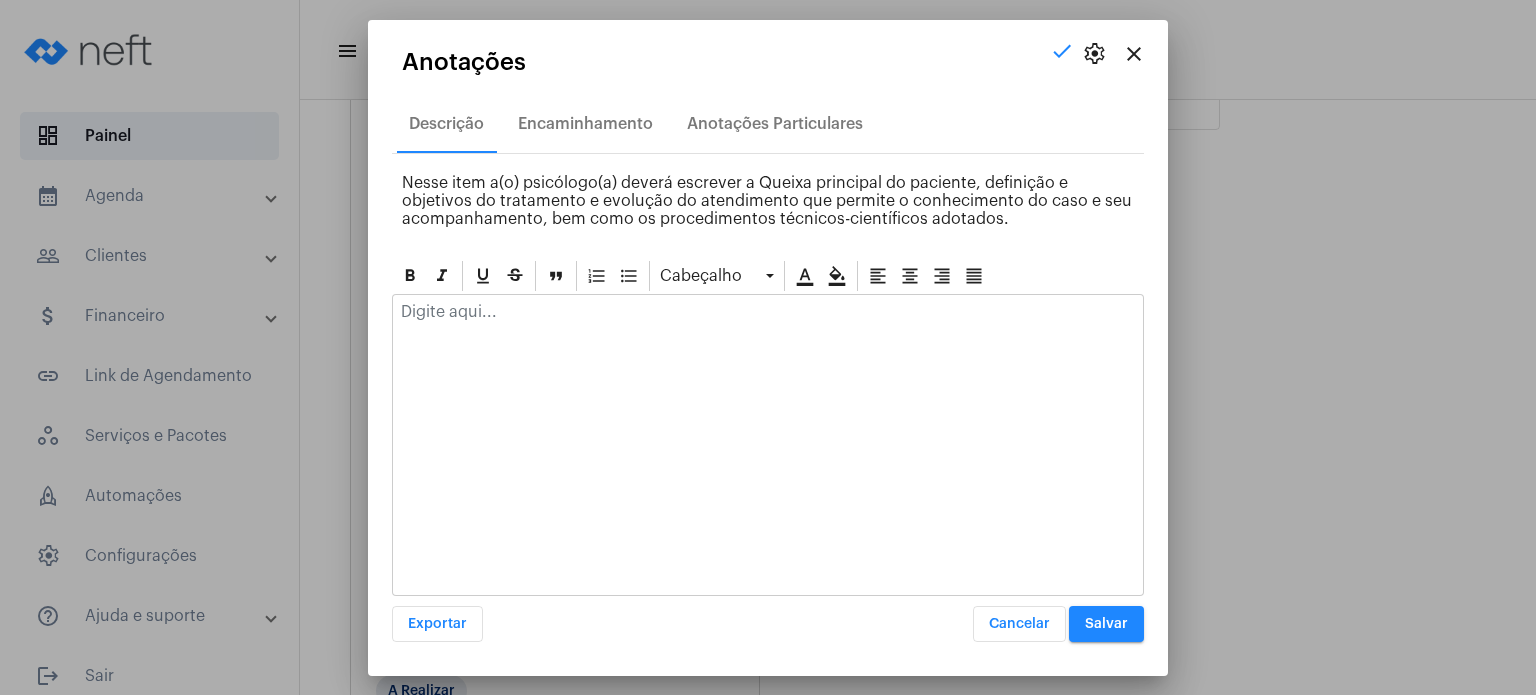 click 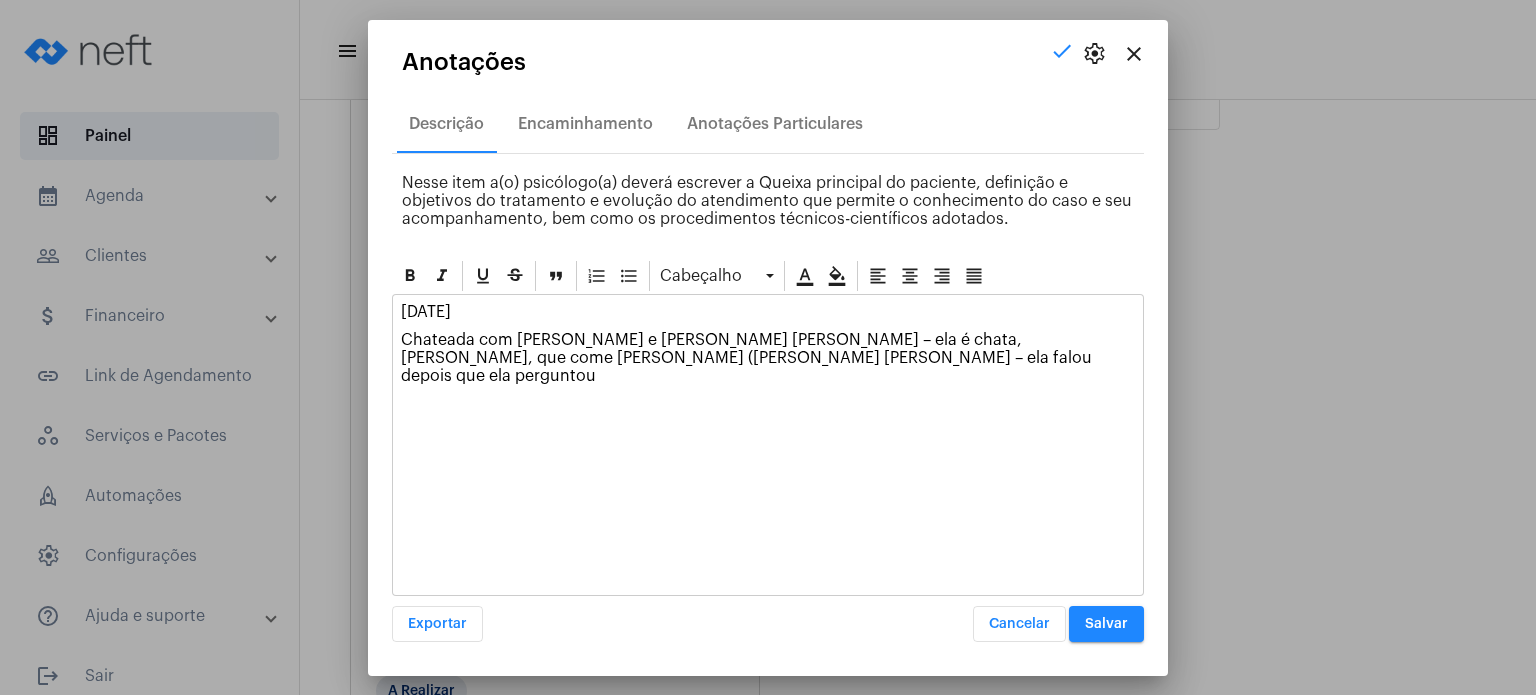 type 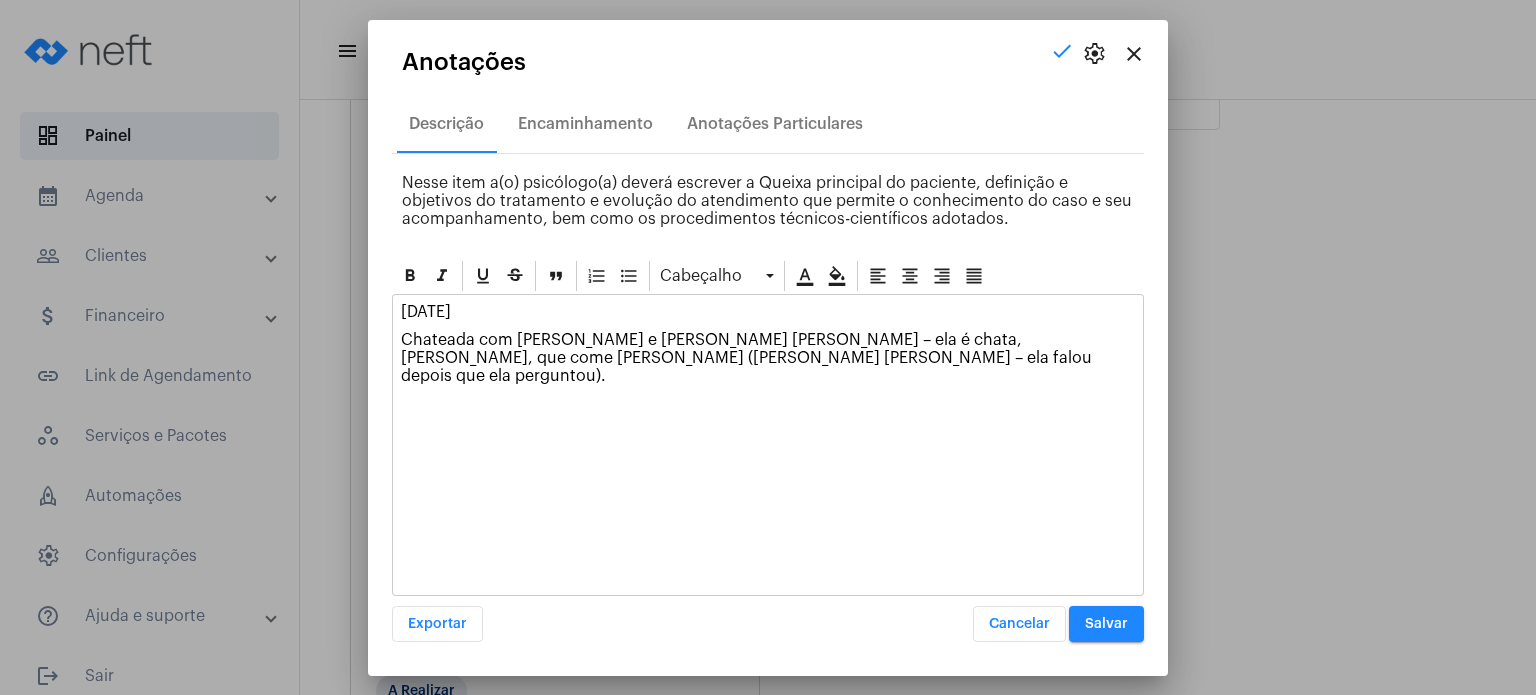 click on "[DATE]" 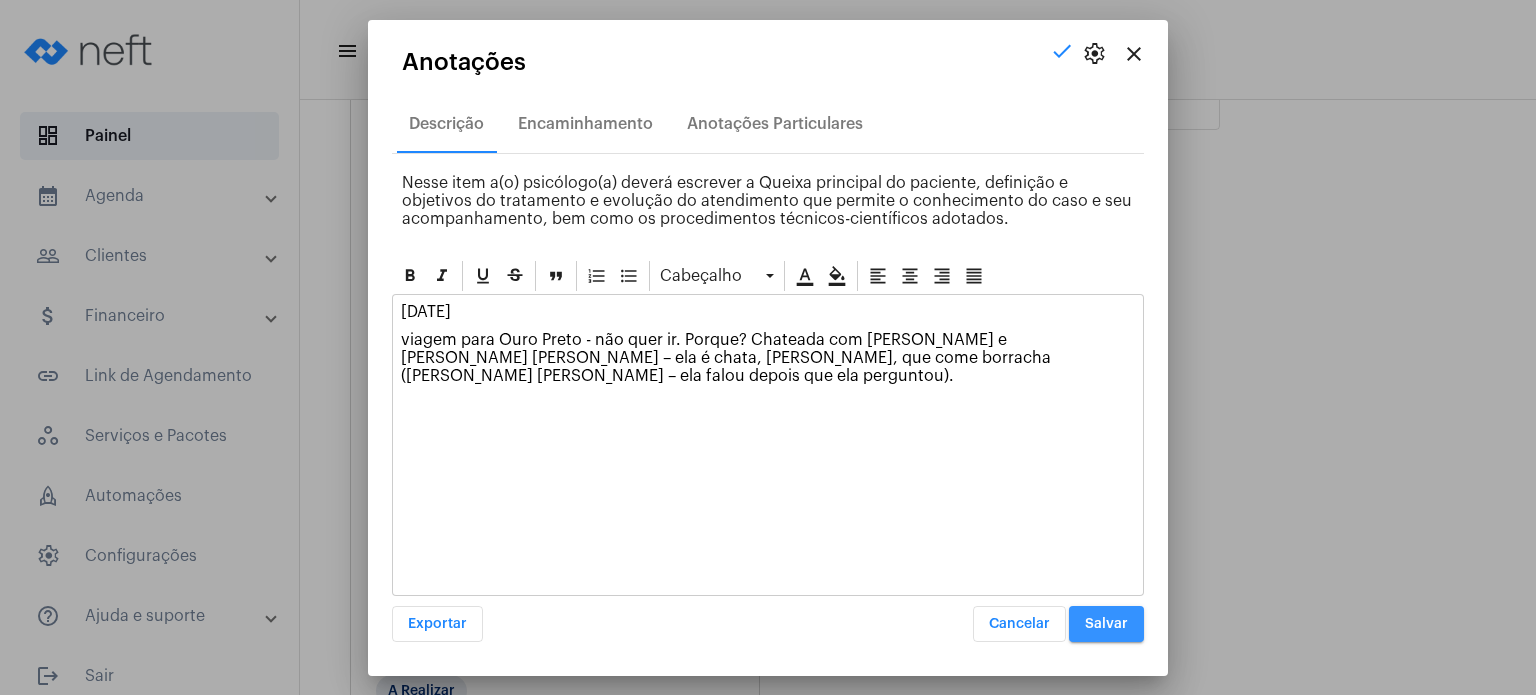 click on "Salvar" at bounding box center [1106, 624] 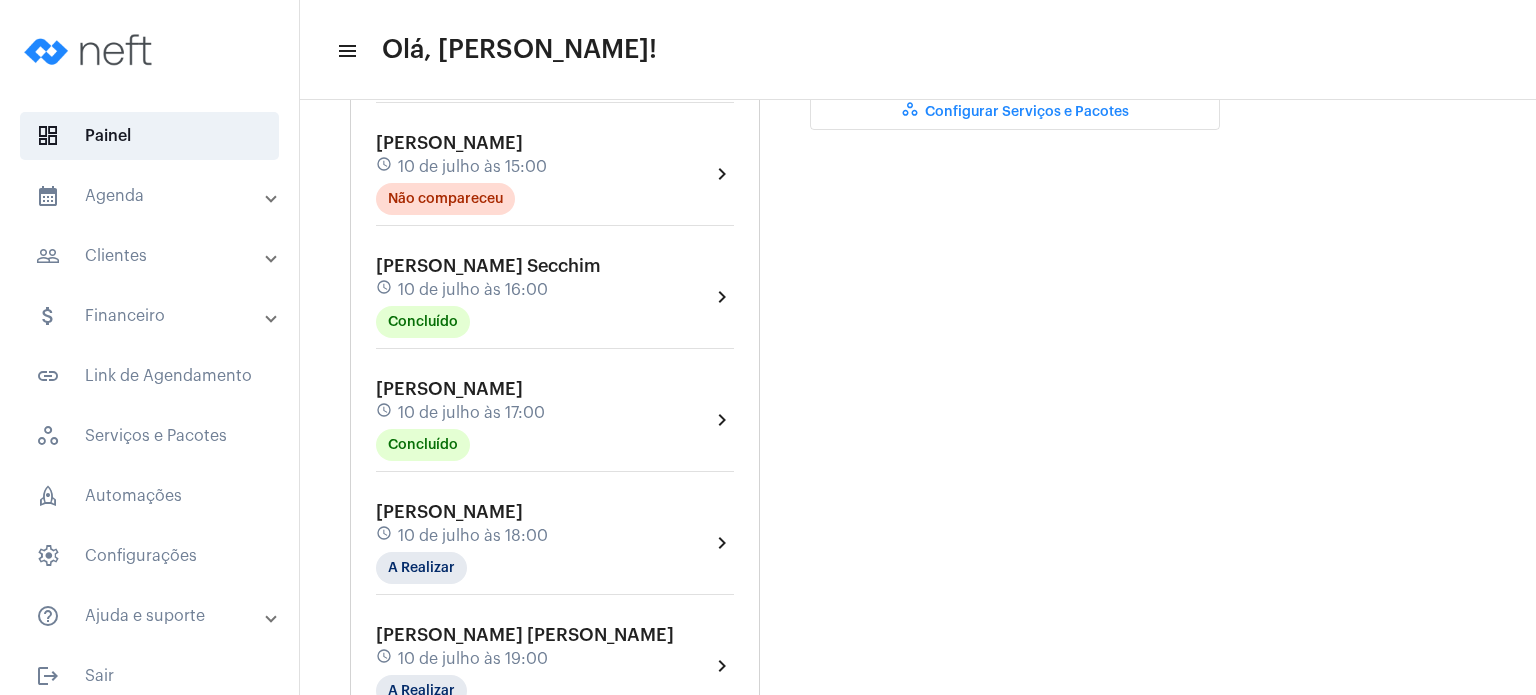 click on "[PERSON_NAME] schedule 10 de julho às 18:00 A Realizar" 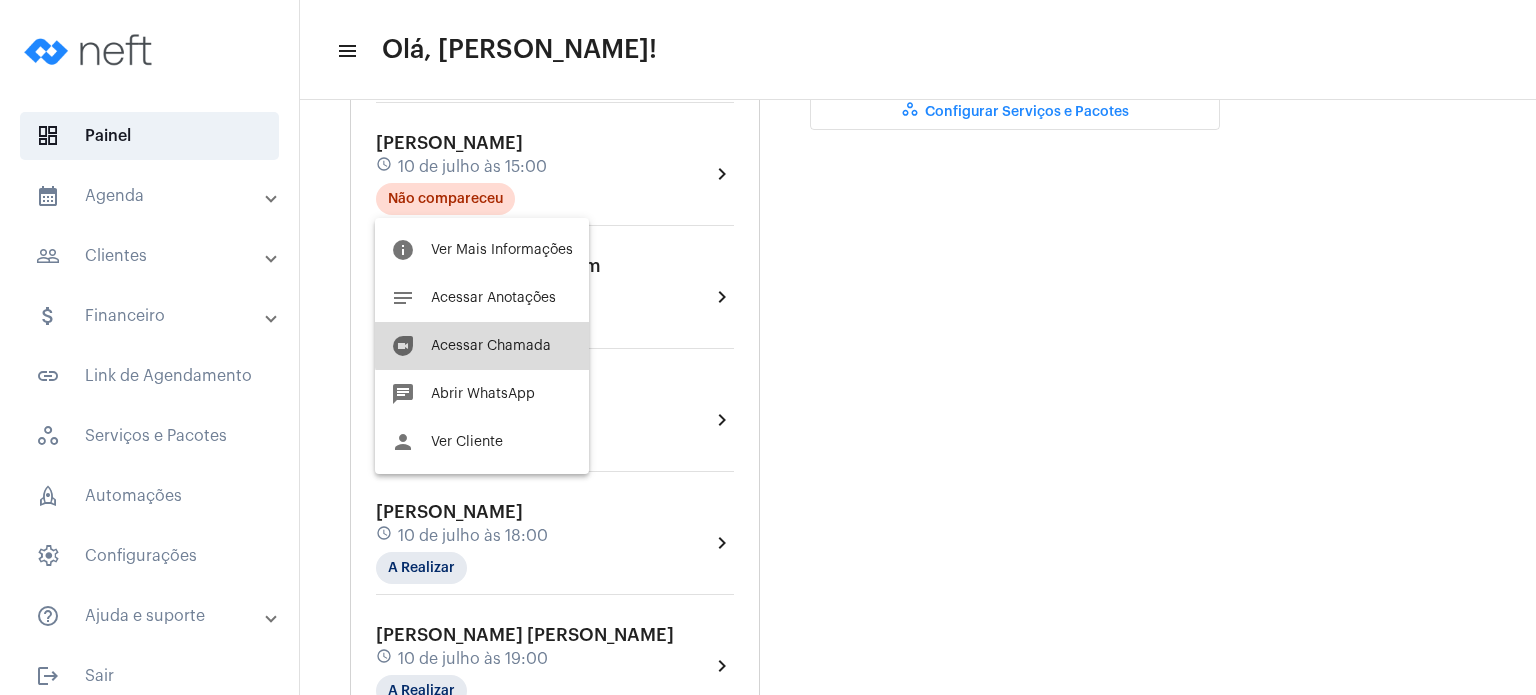 click on "duo [PERSON_NAME]" at bounding box center [482, 346] 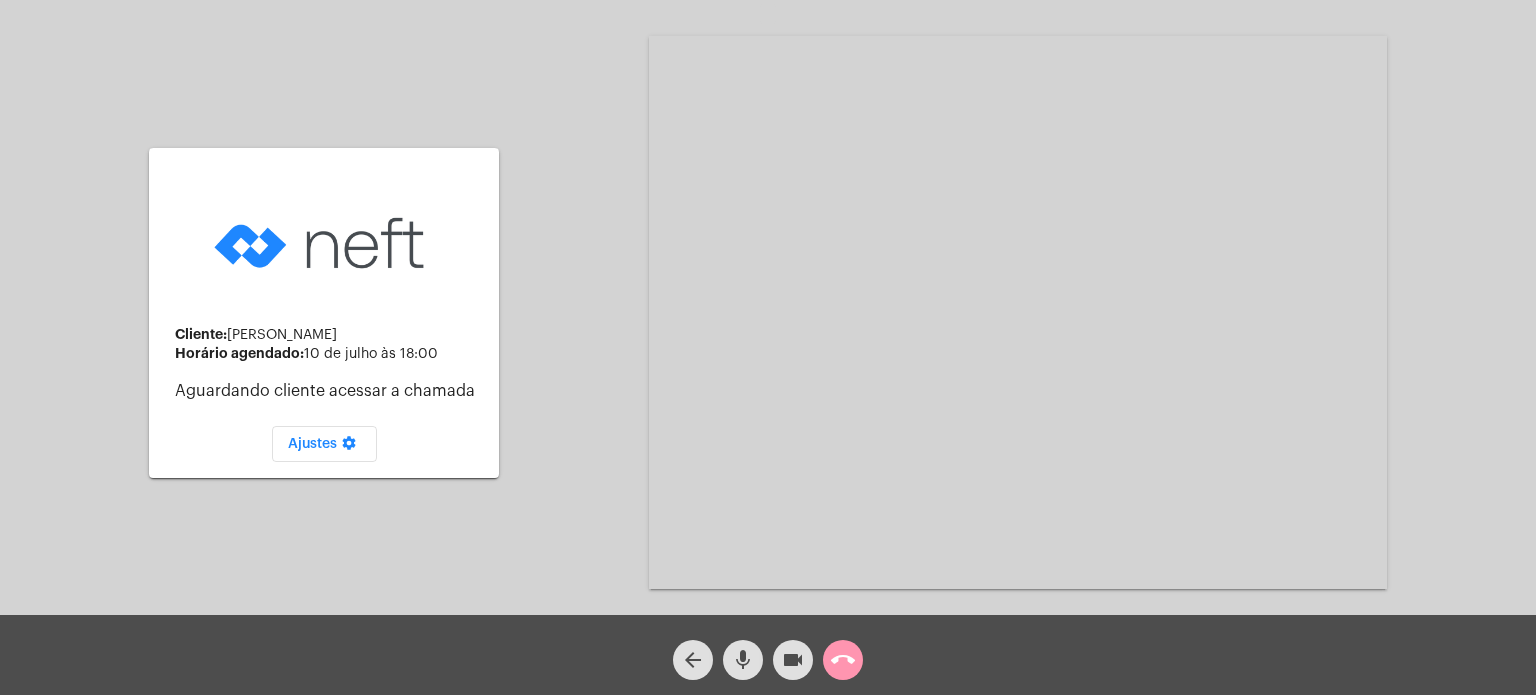 click on "Cliente:   [PERSON_NAME] agendado:   10 de julho às 18:00   Aguardando cliente acessar a chamada   Ajustes settings Acessando Câmera e Microfone..." 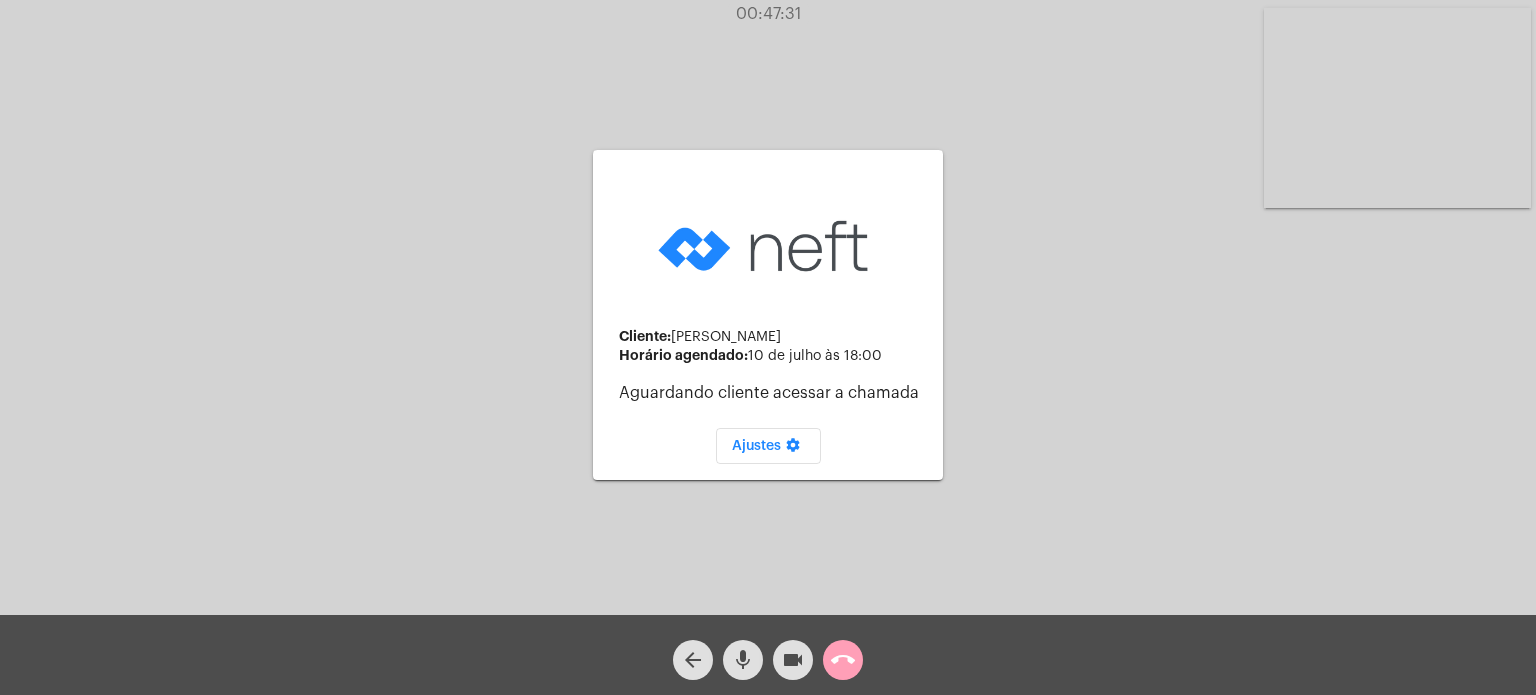 click on "call_end" 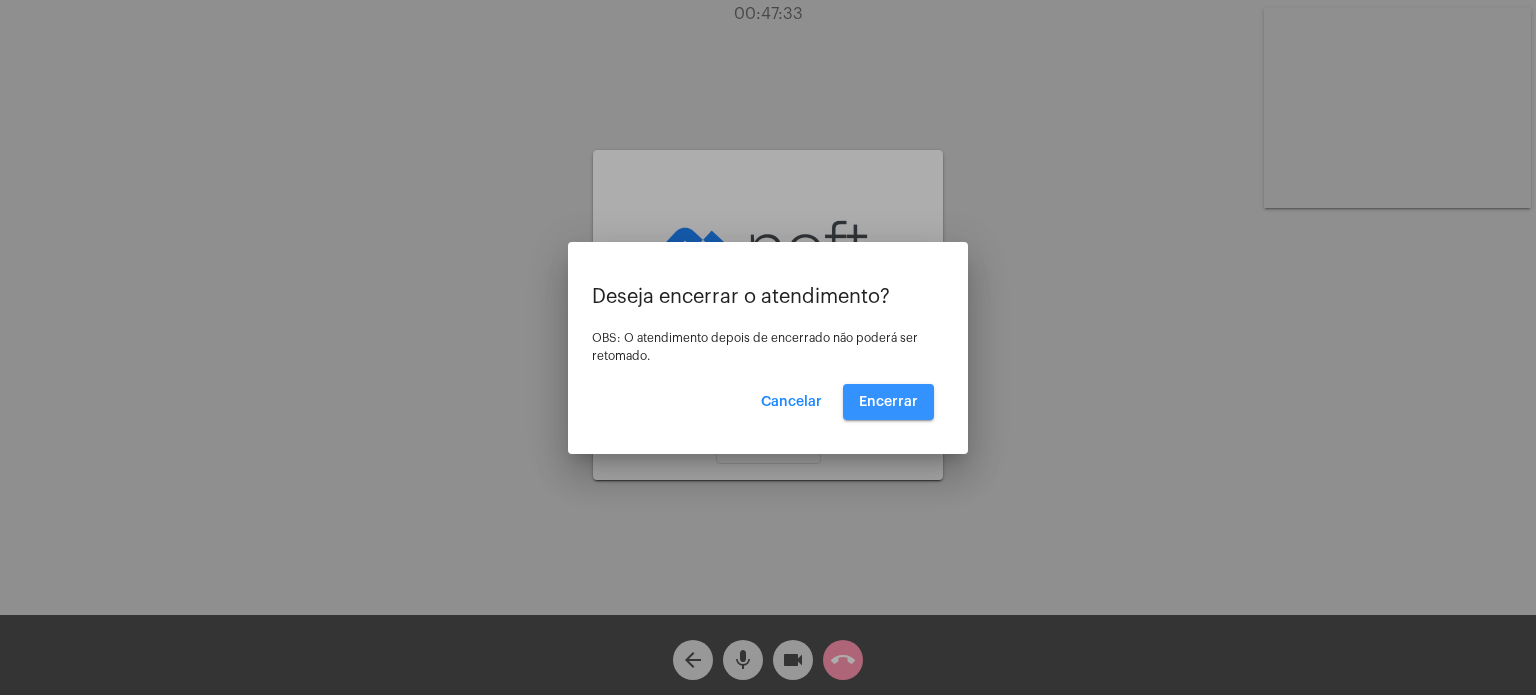 click on "Encerrar" at bounding box center [888, 402] 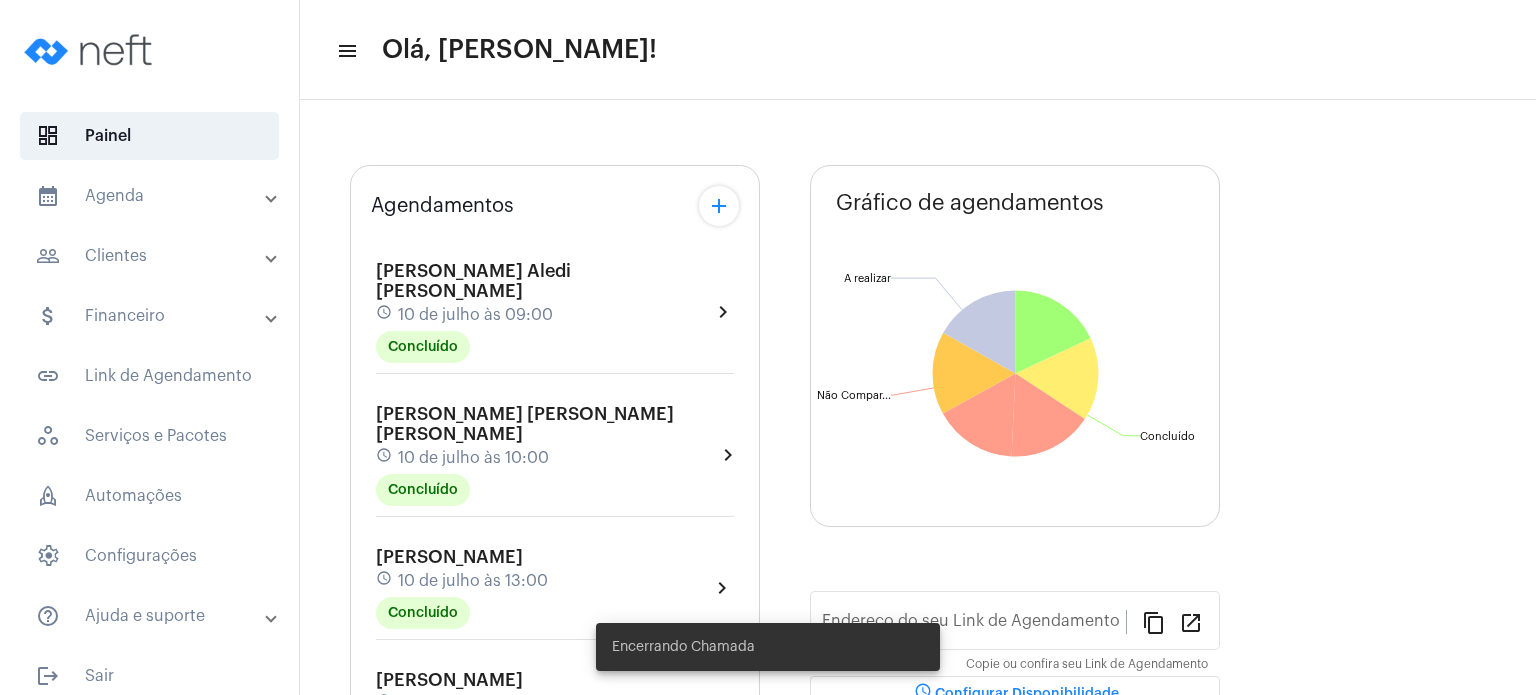 type on "[URL][DOMAIN_NAME]" 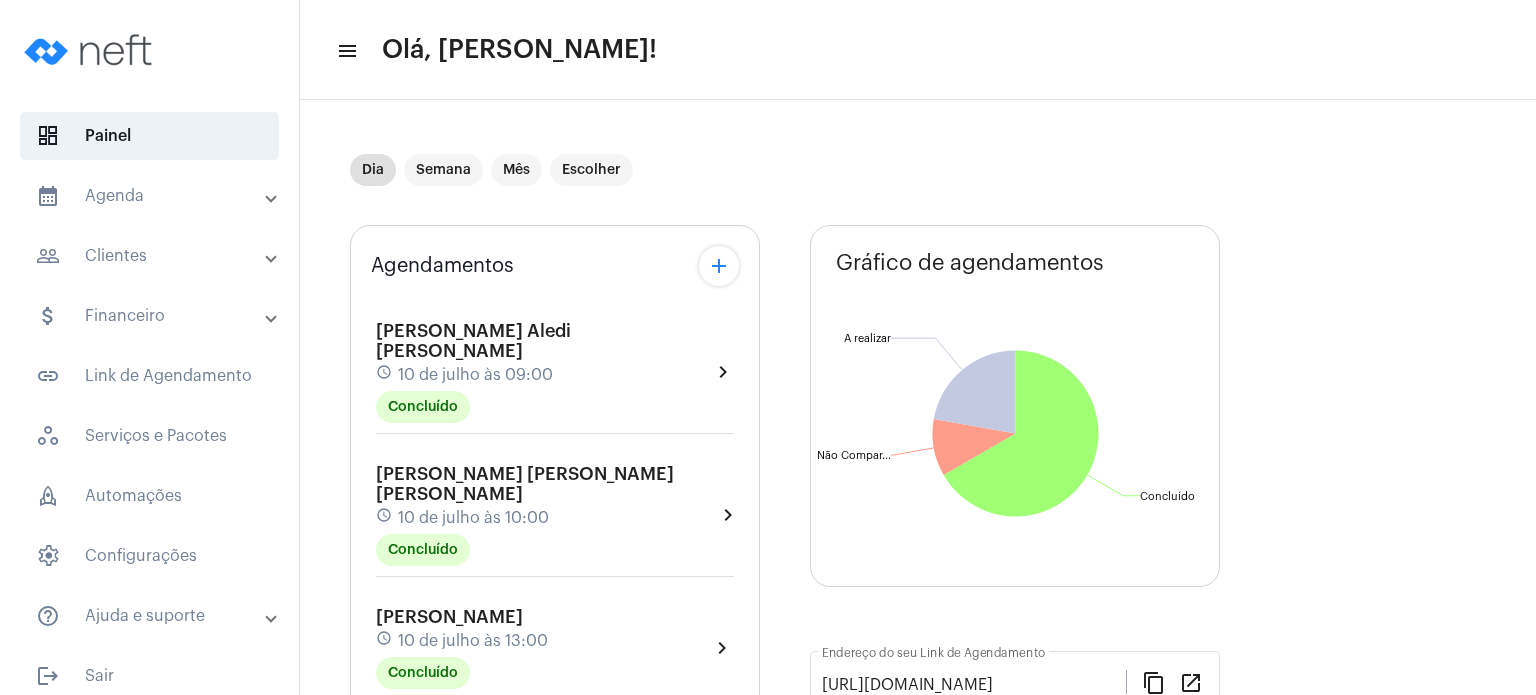 click on "Agendamentos add [PERSON_NAME] Aledi [PERSON_NAME] schedule 10 de julho às 09:00 Concluído  chevron_right  [PERSON_NAME] [PERSON_NAME] [PERSON_NAME] schedule 10 de julho às 10:00 Concluído  chevron_right  [PERSON_NAME] schedule 10 de julho às 13:00 Concluído  chevron_right  [PERSON_NAME] schedule 10 de julho às 14:00 Concluído  chevron_right  [PERSON_NAME] schedule 10 de julho às 15:00 Não compareceu  chevron_right  [PERSON_NAME] Secchim schedule 10 de julho às 16:00 Concluído  chevron_right  [PERSON_NAME] schedule 10 de julho às 17:00 Concluído  chevron_right  [PERSON_NAME] schedule 10 de julho às 18:00 A Realizar  chevron_right  [PERSON_NAME] [PERSON_NAME] schedule 10 de julho às 19:00 A Realizar  chevron_right" 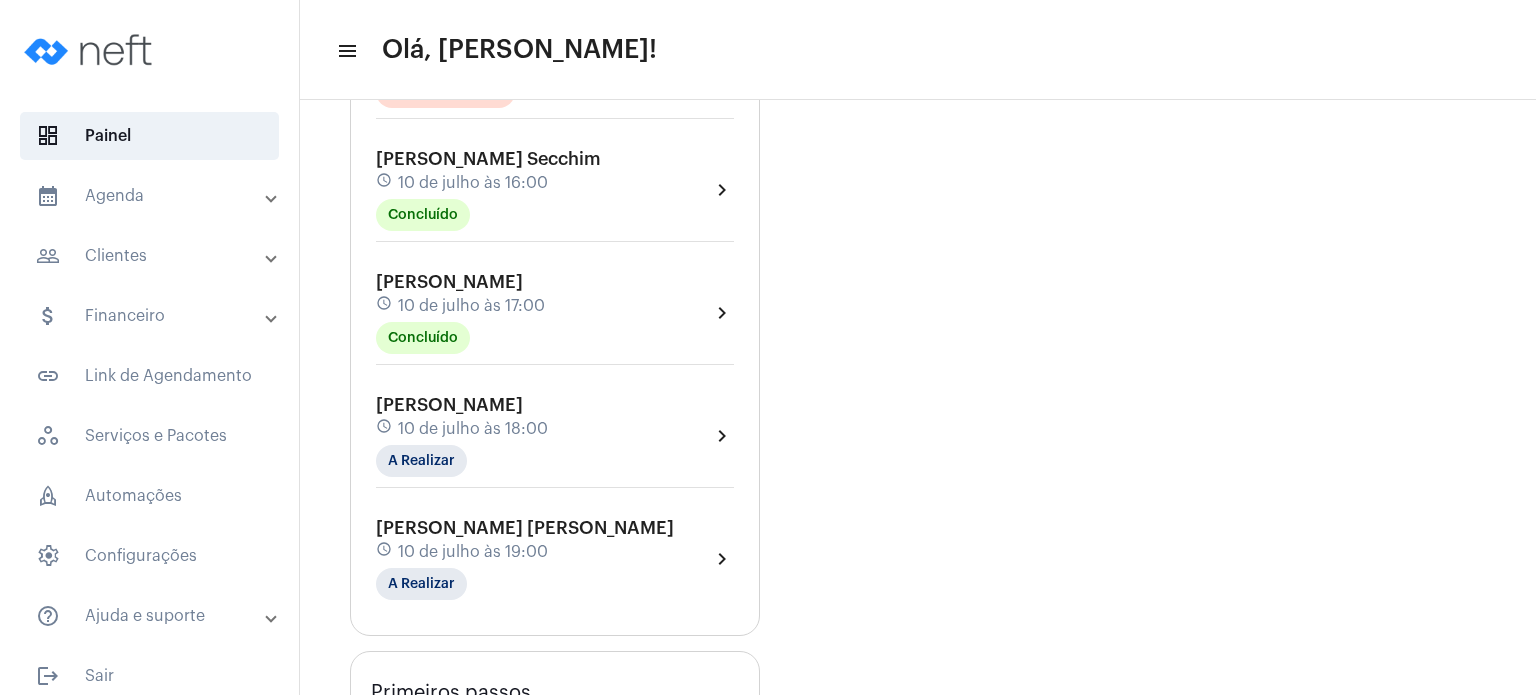 scroll, scrollTop: 840, scrollLeft: 0, axis: vertical 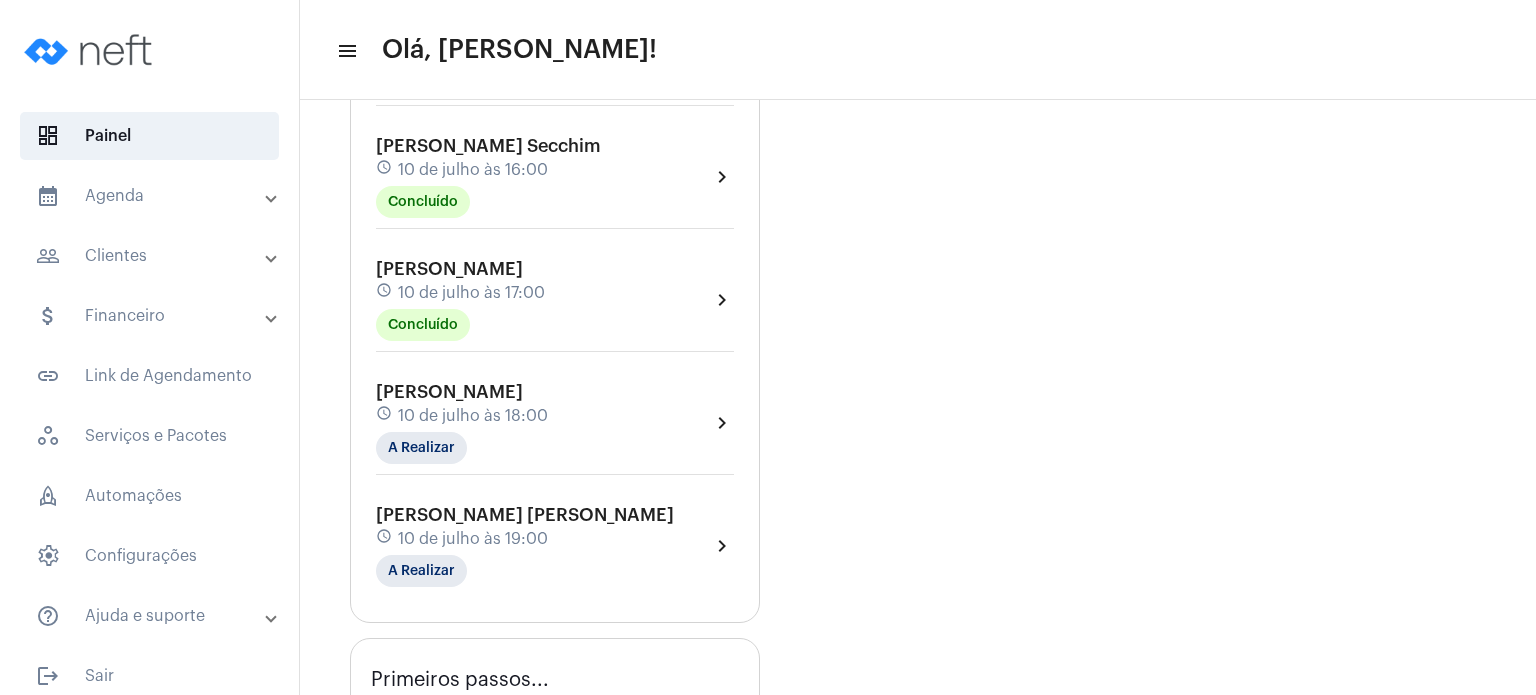 click on "[PERSON_NAME] schedule 10 de julho às 18:00 A Realizar" 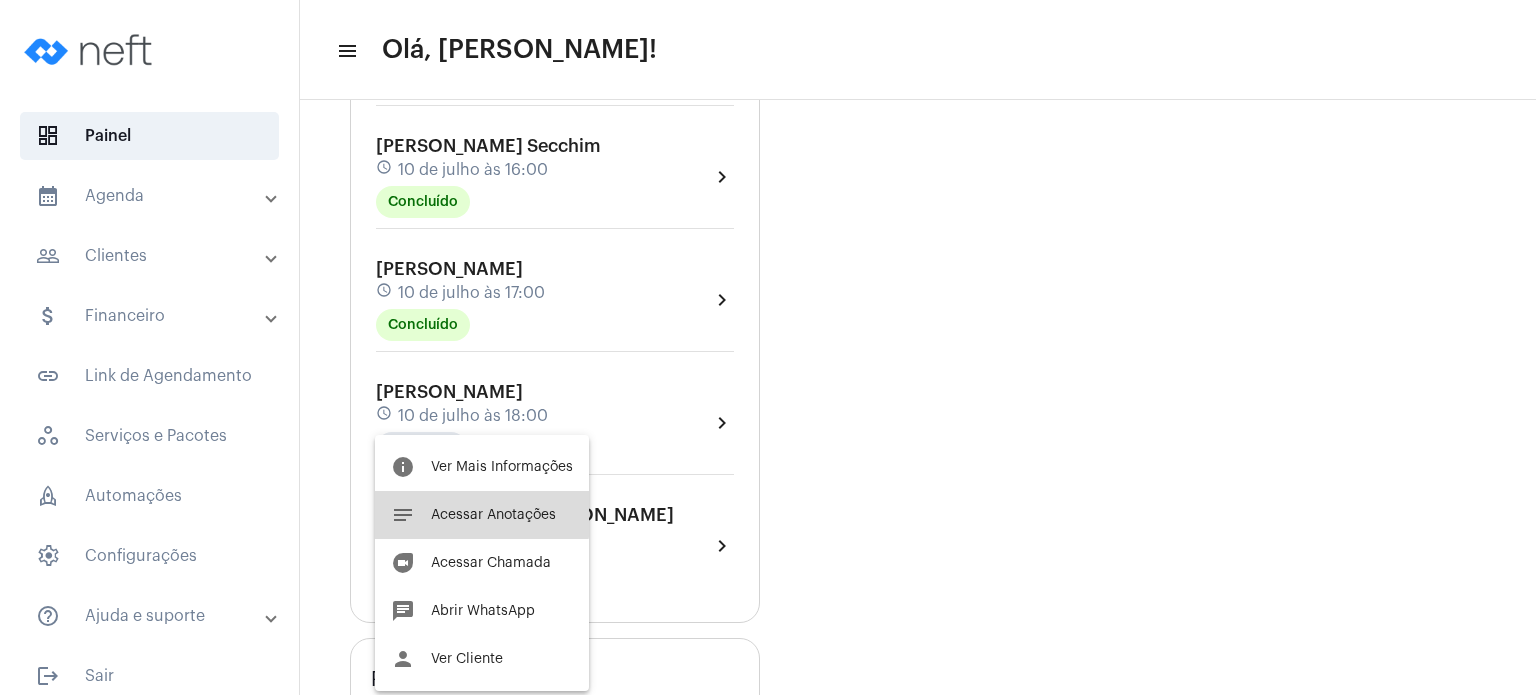 click on "Acessar Anotações" at bounding box center [493, 515] 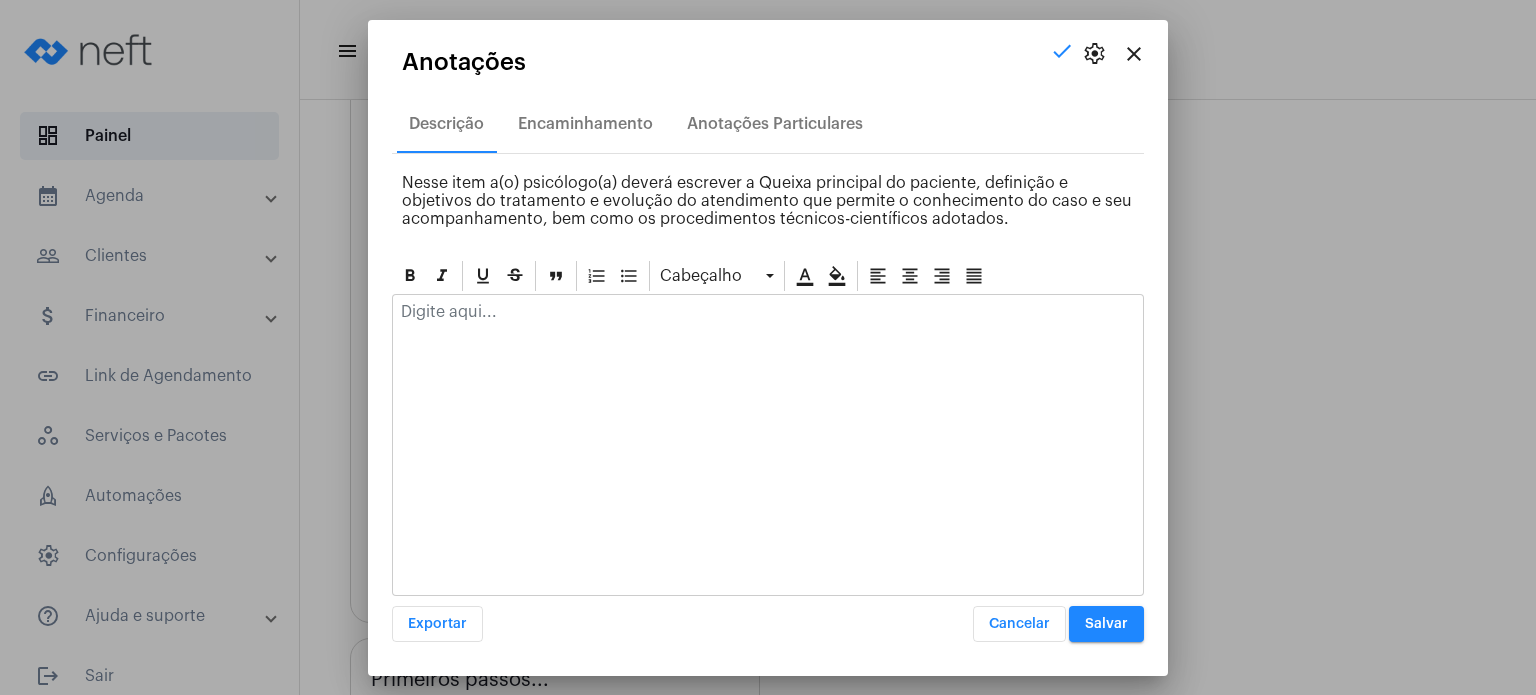 click 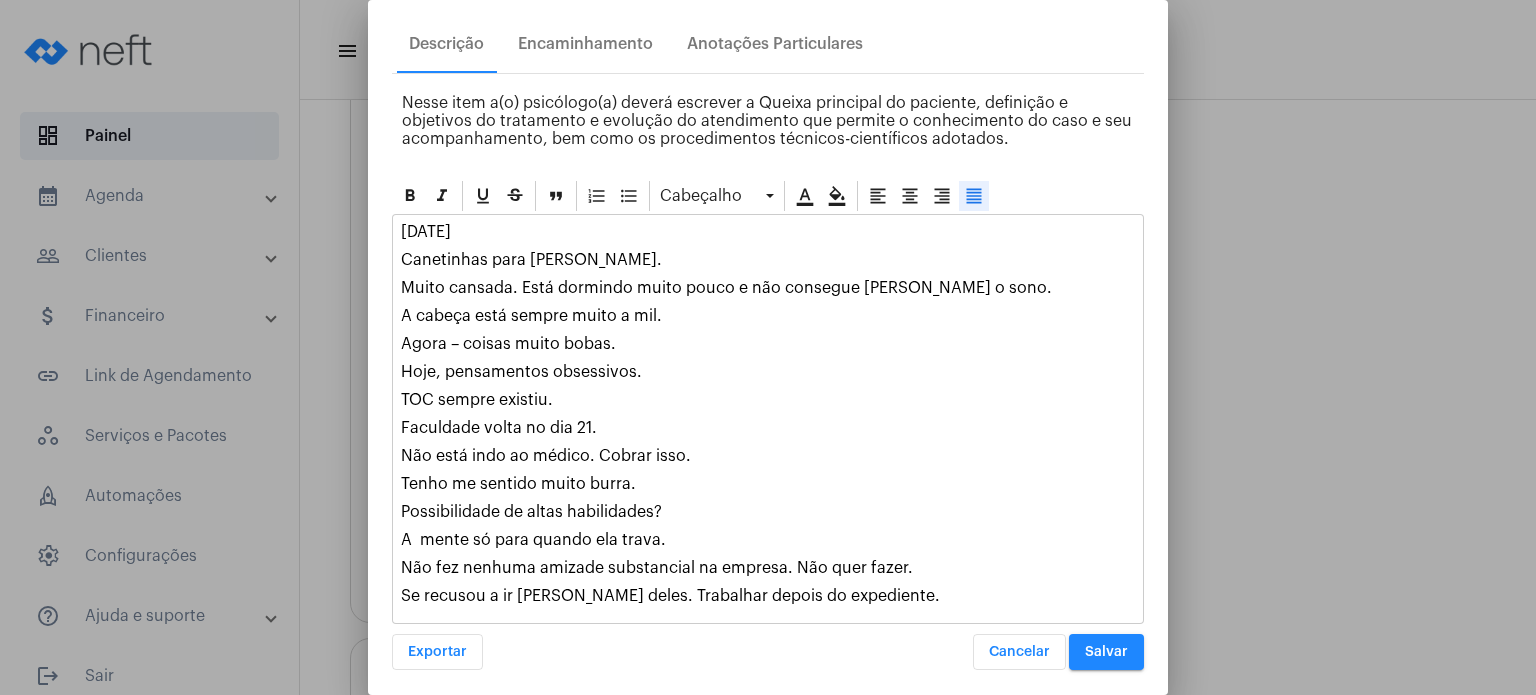 scroll, scrollTop: 62, scrollLeft: 0, axis: vertical 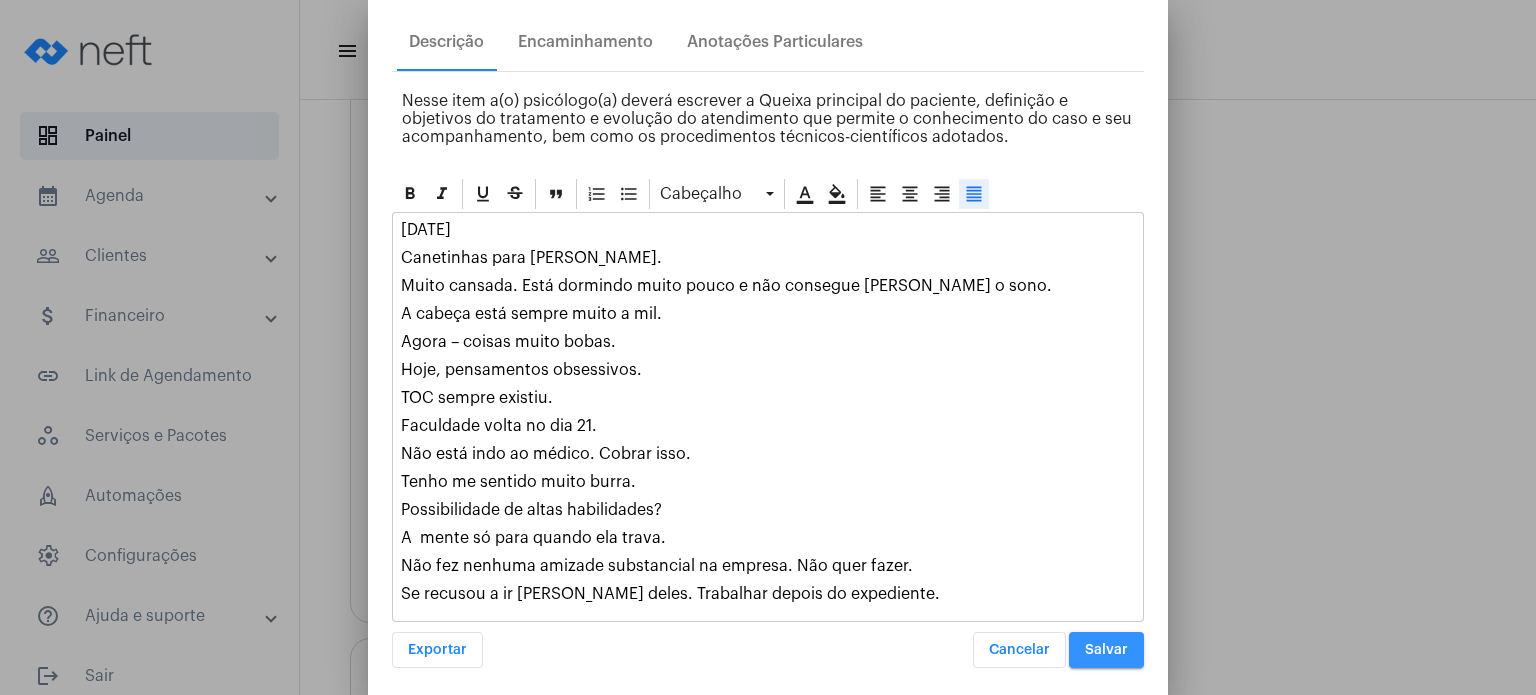 click on "Salvar" at bounding box center [1106, 650] 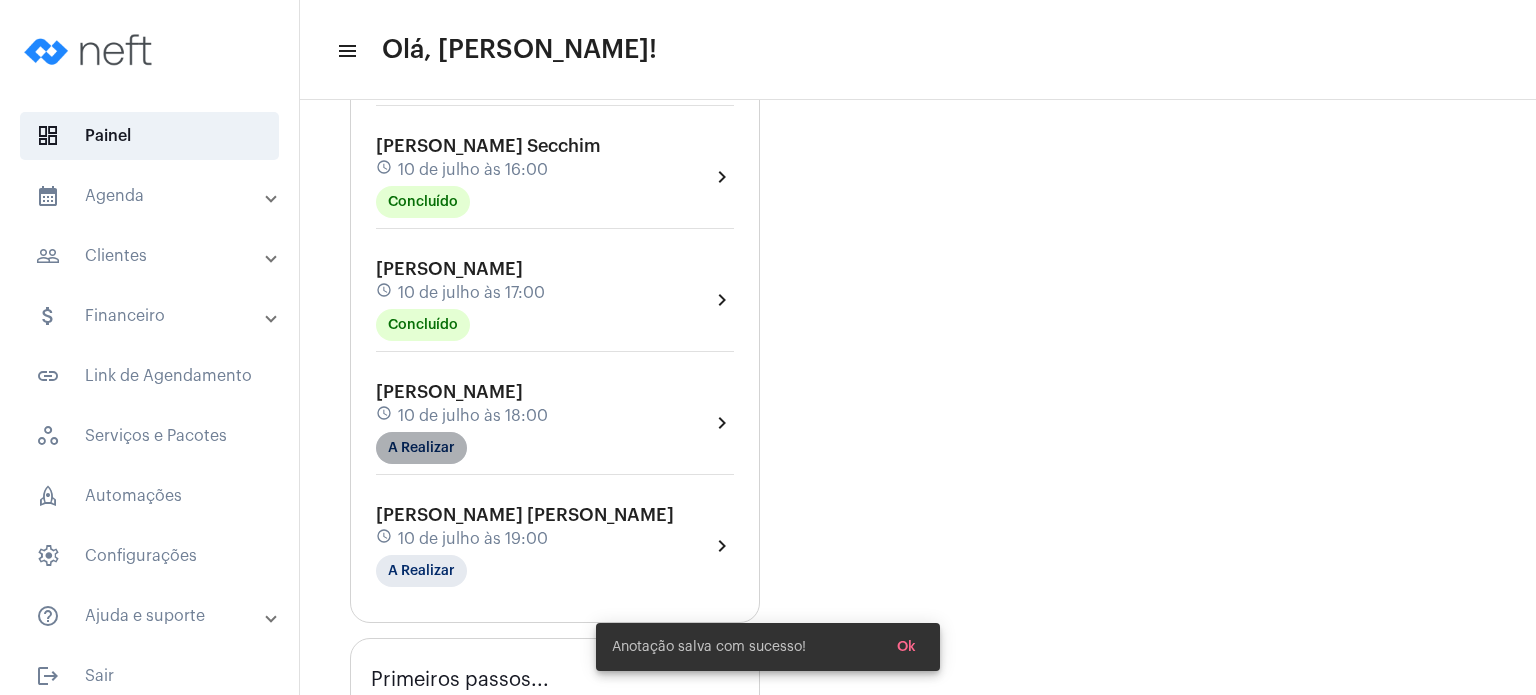 click on "A Realizar" 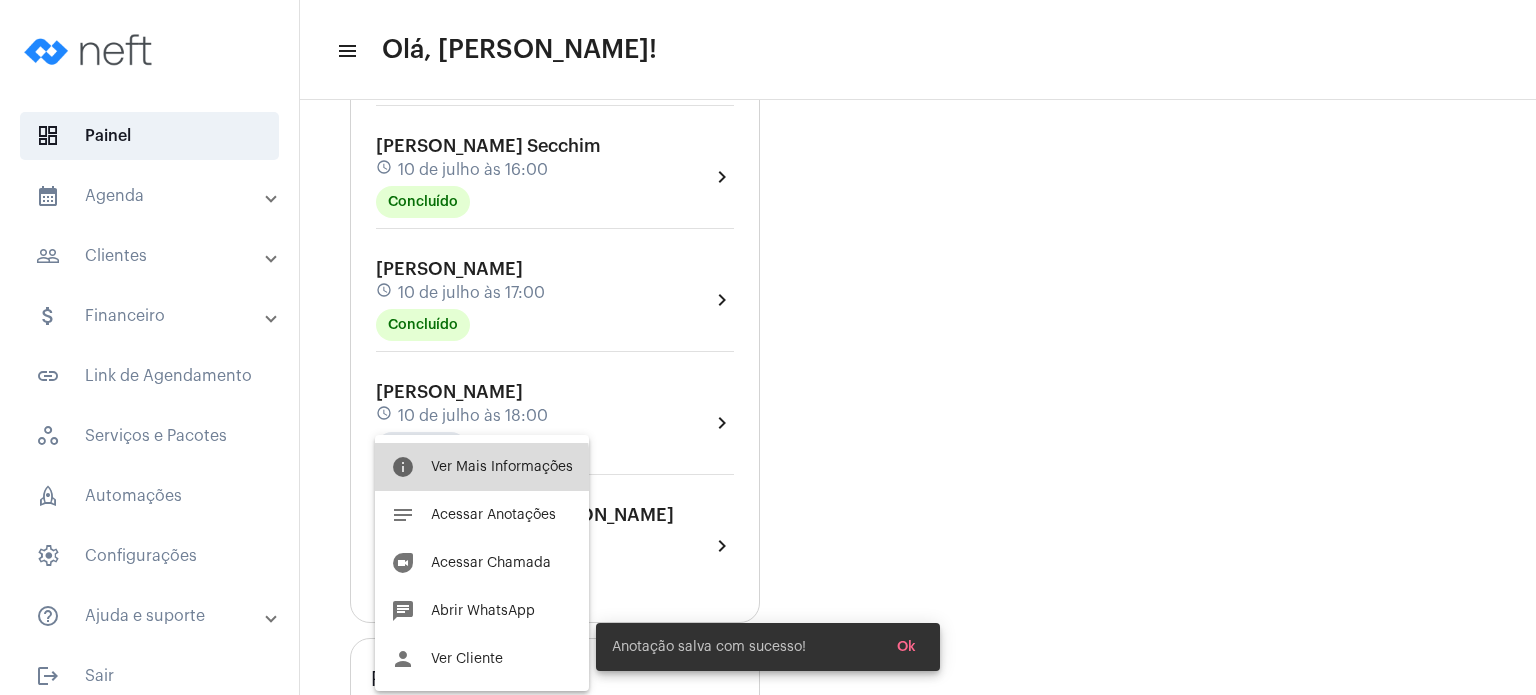 click on "Ver Mais Informações" at bounding box center [502, 467] 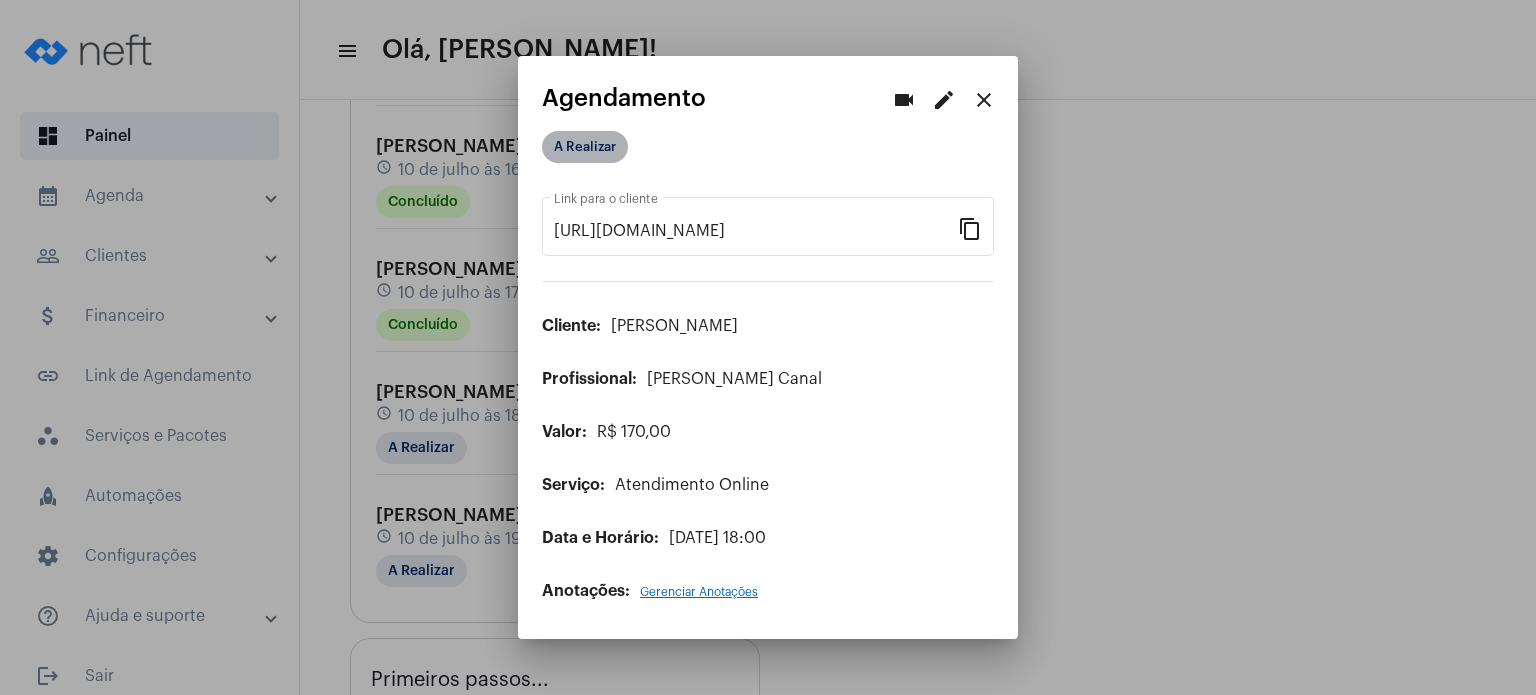 click on "A Realizar" at bounding box center [585, 147] 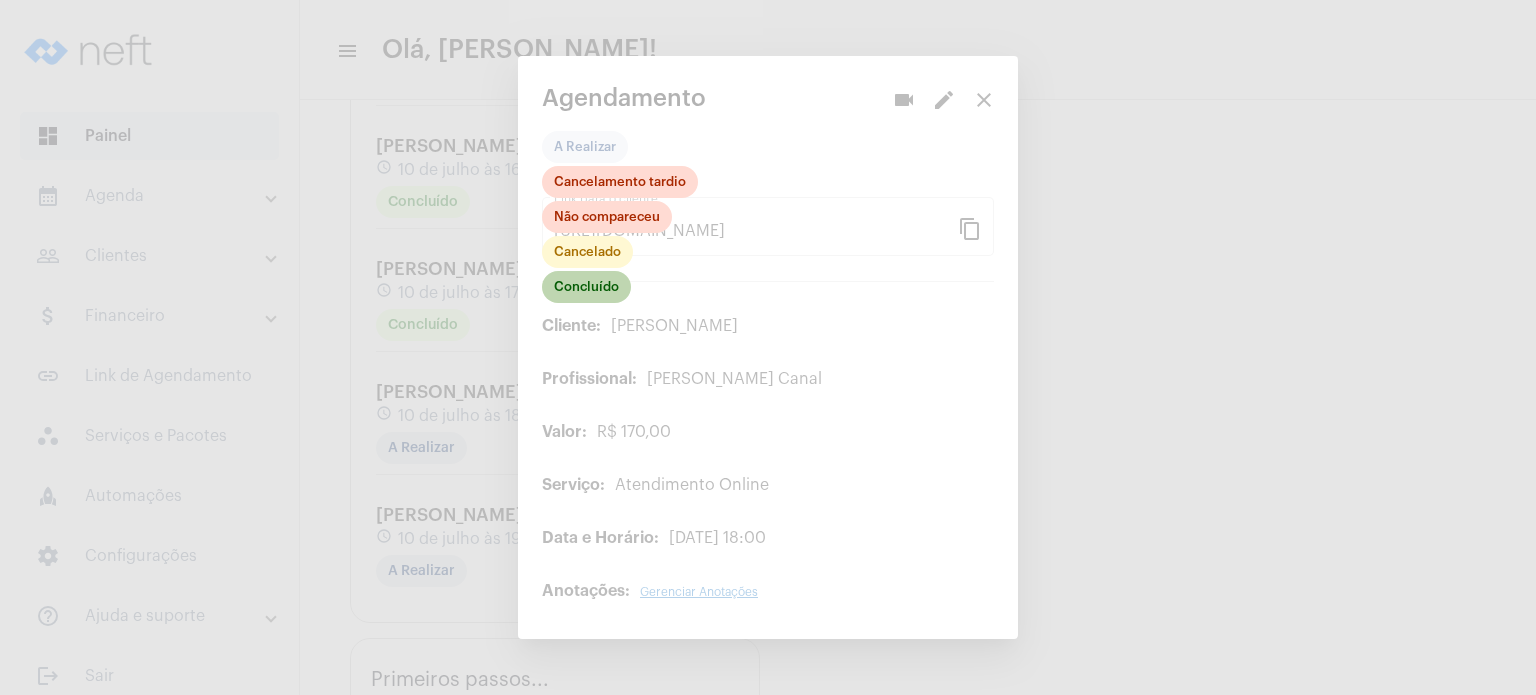 click on "Concluído" 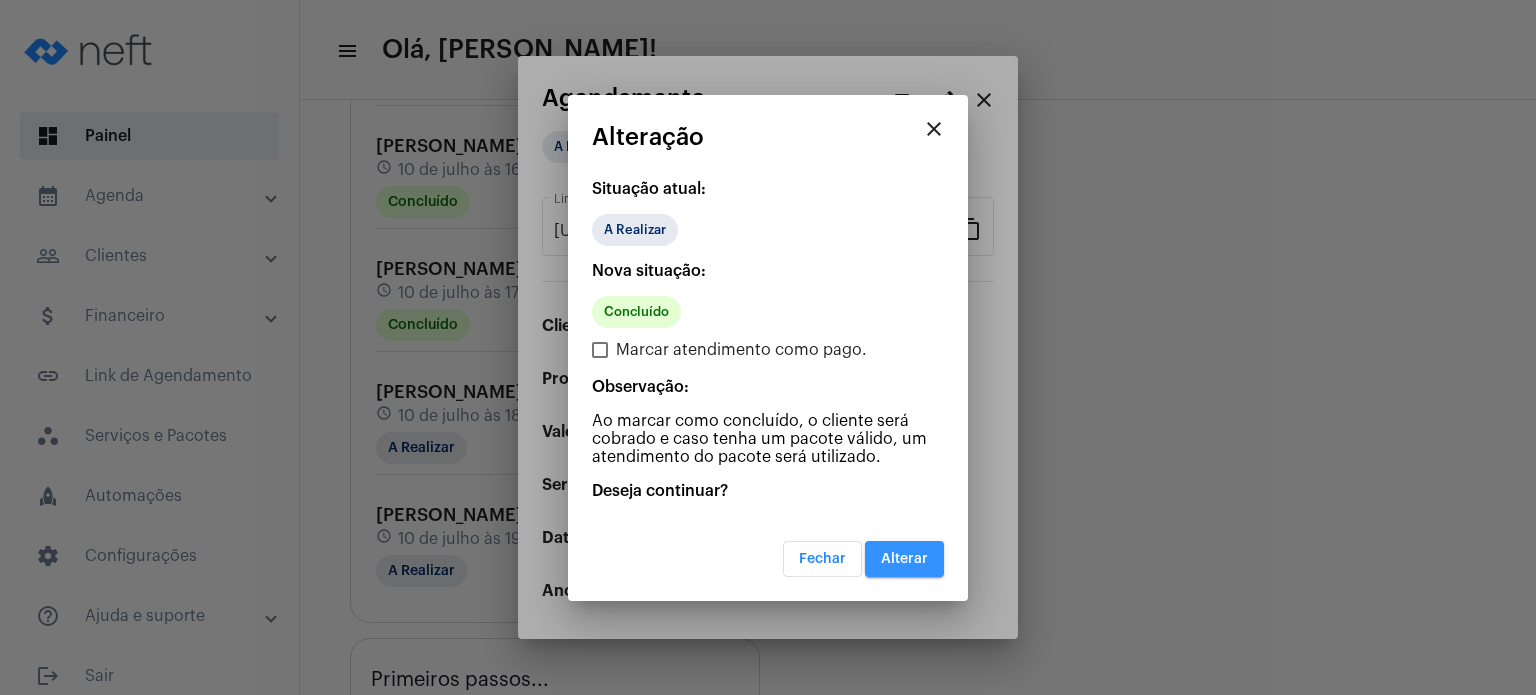 click on "Alterar" at bounding box center [904, 559] 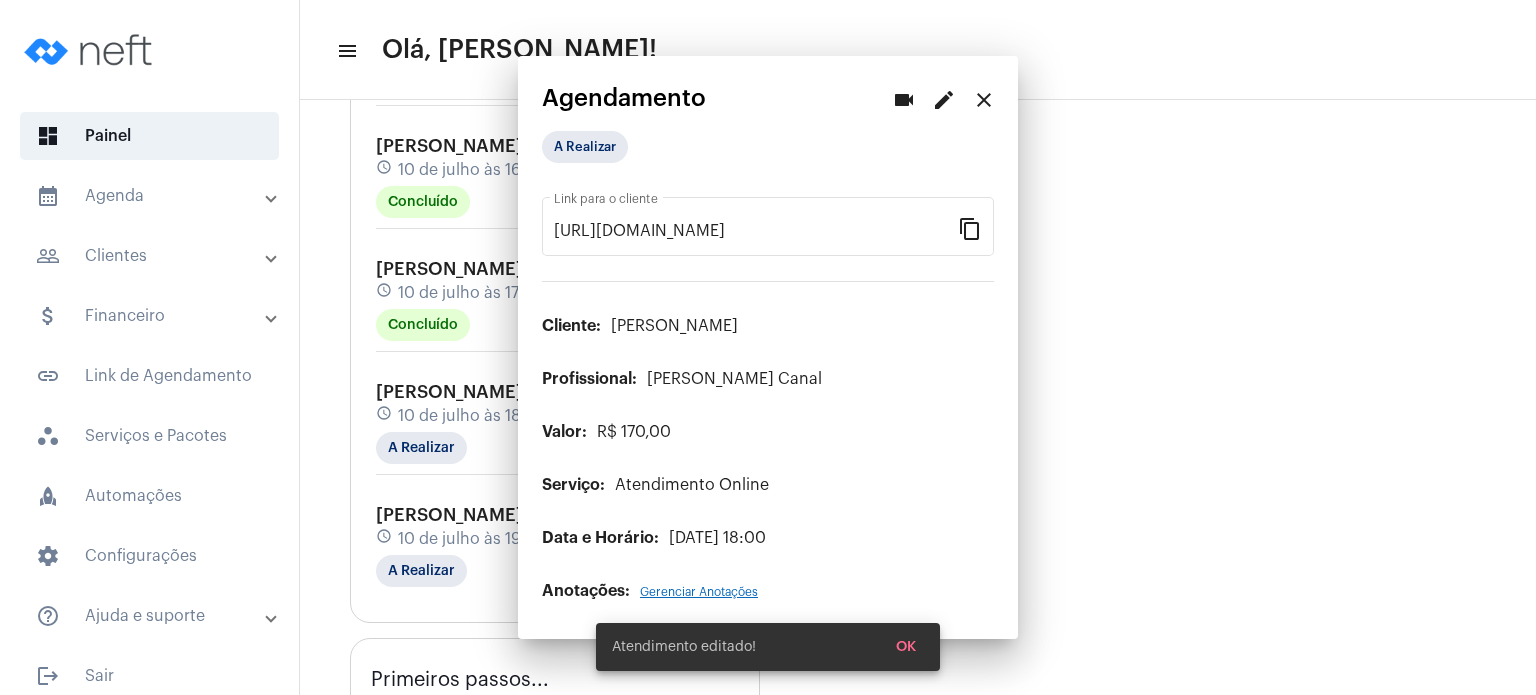 scroll, scrollTop: 0, scrollLeft: 0, axis: both 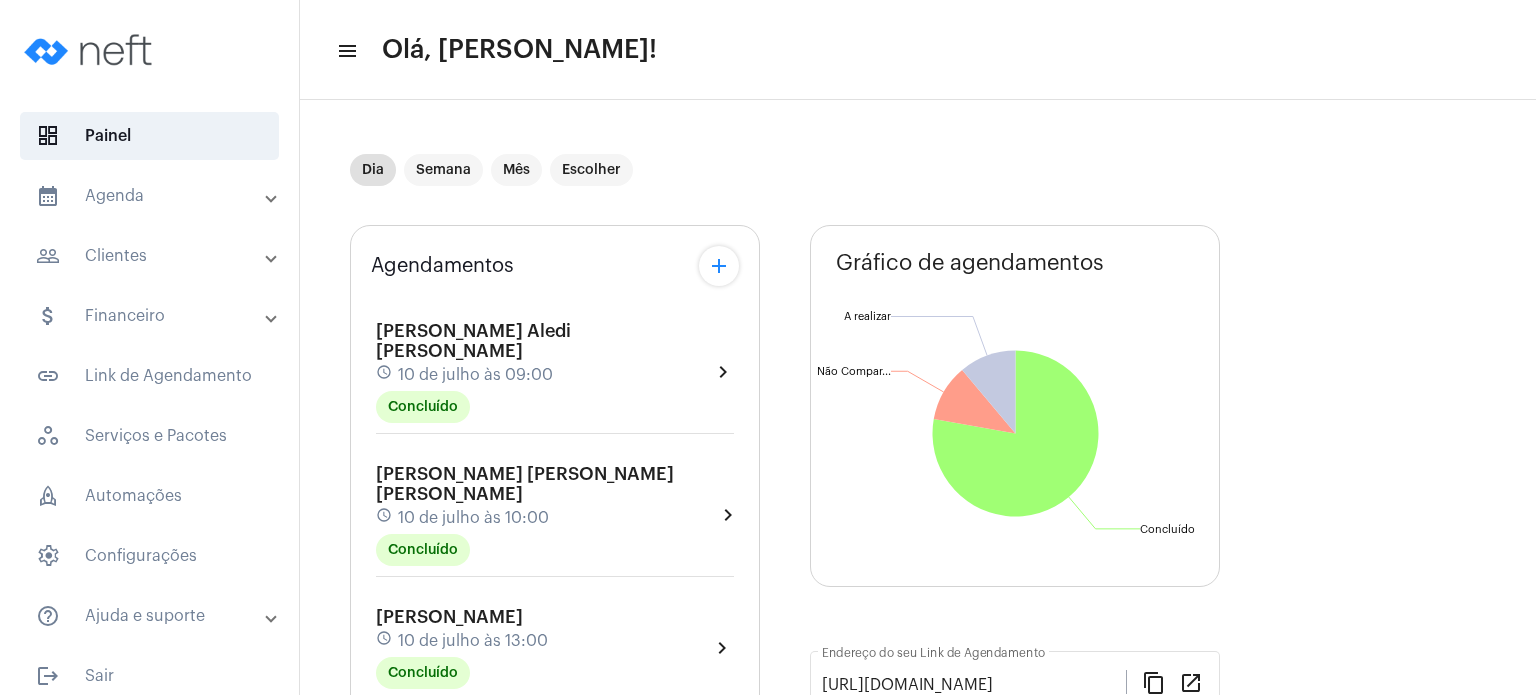click on "Dia Semana Mês Escolher Agendamentos add [PERSON_NAME] Aledi [PERSON_NAME] schedule 10 de julho às 09:00 Concluído  chevron_right  [PERSON_NAME] [PERSON_NAME] [PERSON_NAME] schedule 10 de julho às 10:00 Concluído  chevron_right  [PERSON_NAME] schedule 10 de julho às 13:00 Concluído  chevron_right  [PERSON_NAME] schedule 10 de julho às 14:00 Concluído  chevron_right  [PERSON_NAME] schedule 10 de julho às 15:00 Não compareceu  chevron_right  [PERSON_NAME] Secchim schedule 10 de julho às 16:00 Concluído  chevron_right  [PERSON_NAME] schedule 10 de julho às 17:00 Concluído  chevron_right  [PERSON_NAME] schedule 10 de julho às 18:00 Concluído  chevron_right  [PERSON_NAME] [PERSON_NAME] schedule 10 de julho às 19:00 A Realizar  chevron_right  Primeiros passos...  Organize e simplifique sua rotina em apenas três passos! 66% work Serviço  done  Cadastre seu primeiro serviço. schedule Disponibilidade  done   Configure seus horários disponiveis para atendimento.  event_available Concluído" 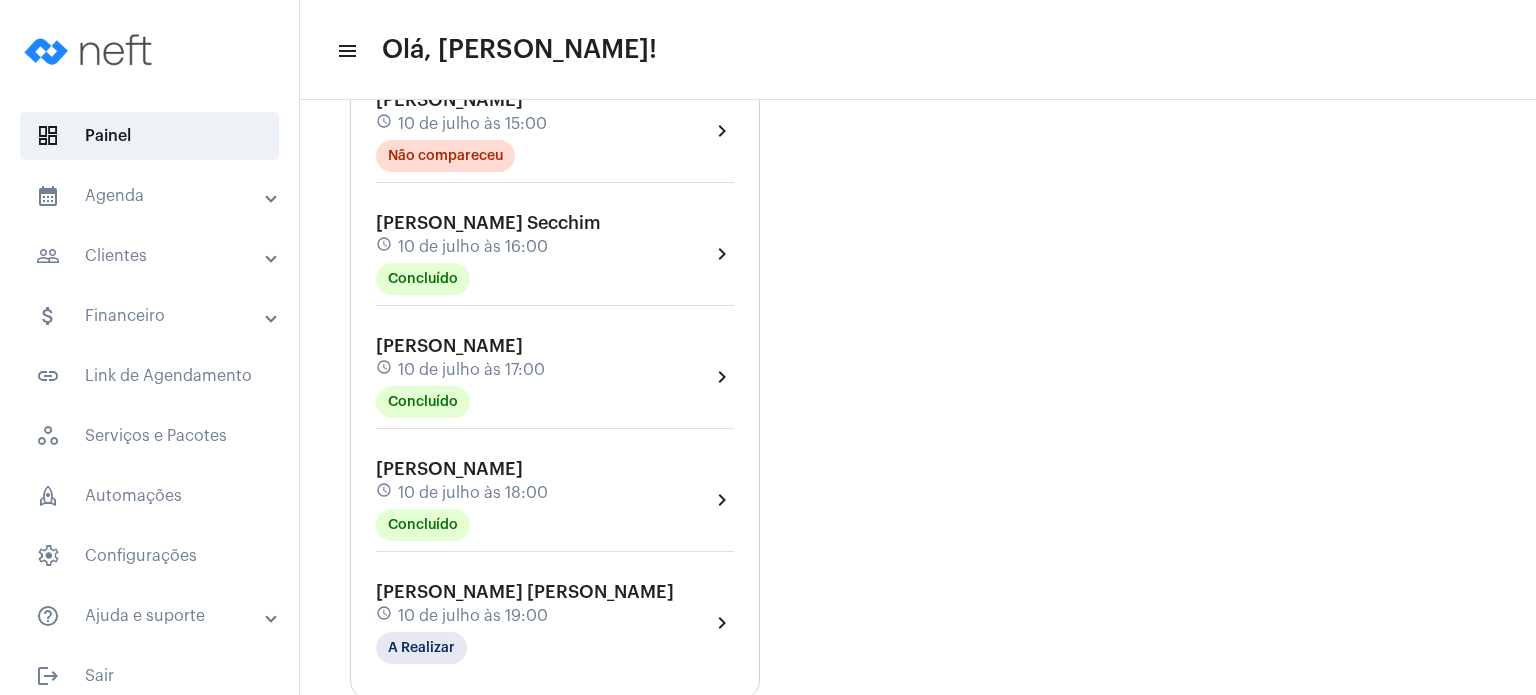 scroll, scrollTop: 800, scrollLeft: 0, axis: vertical 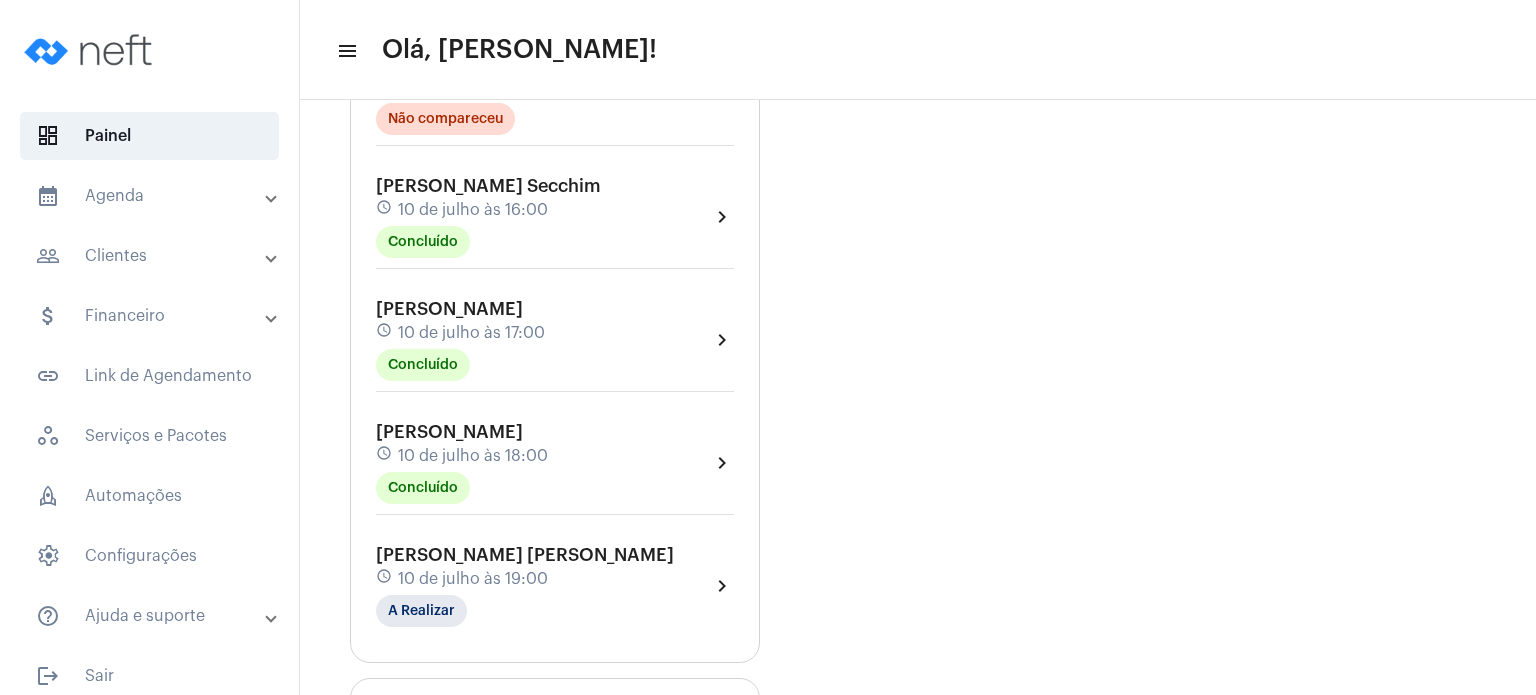 click on "[PERSON_NAME] [PERSON_NAME]" 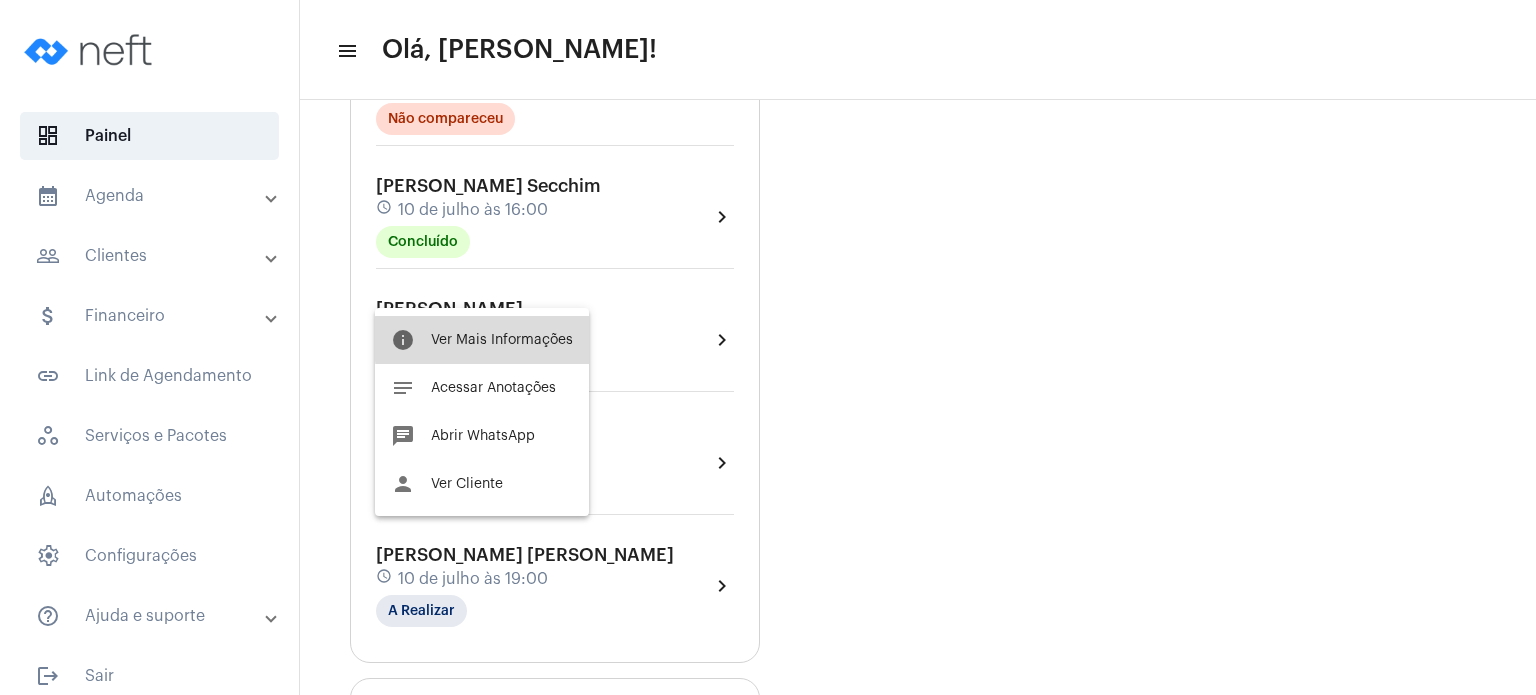 click on "Ver Mais Informações" at bounding box center (502, 340) 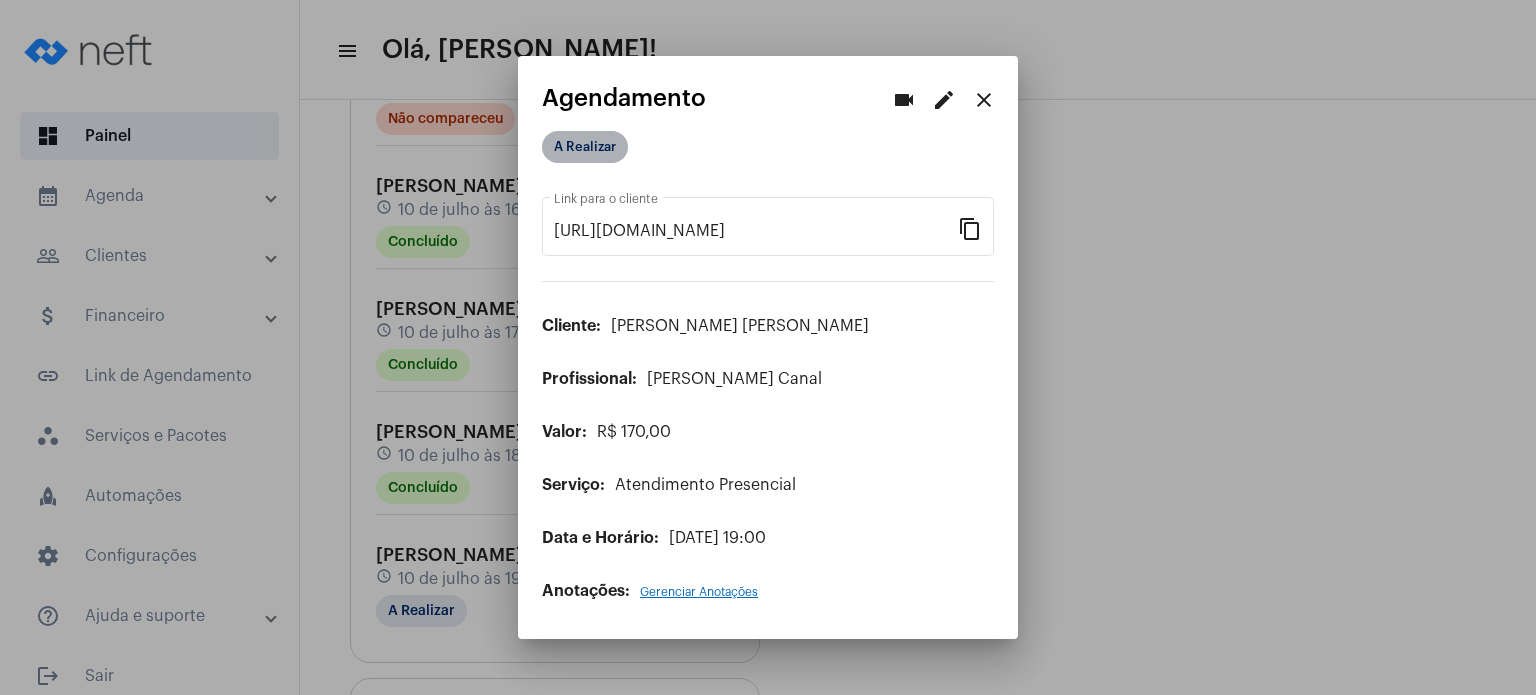 click on "A Realizar" at bounding box center [585, 147] 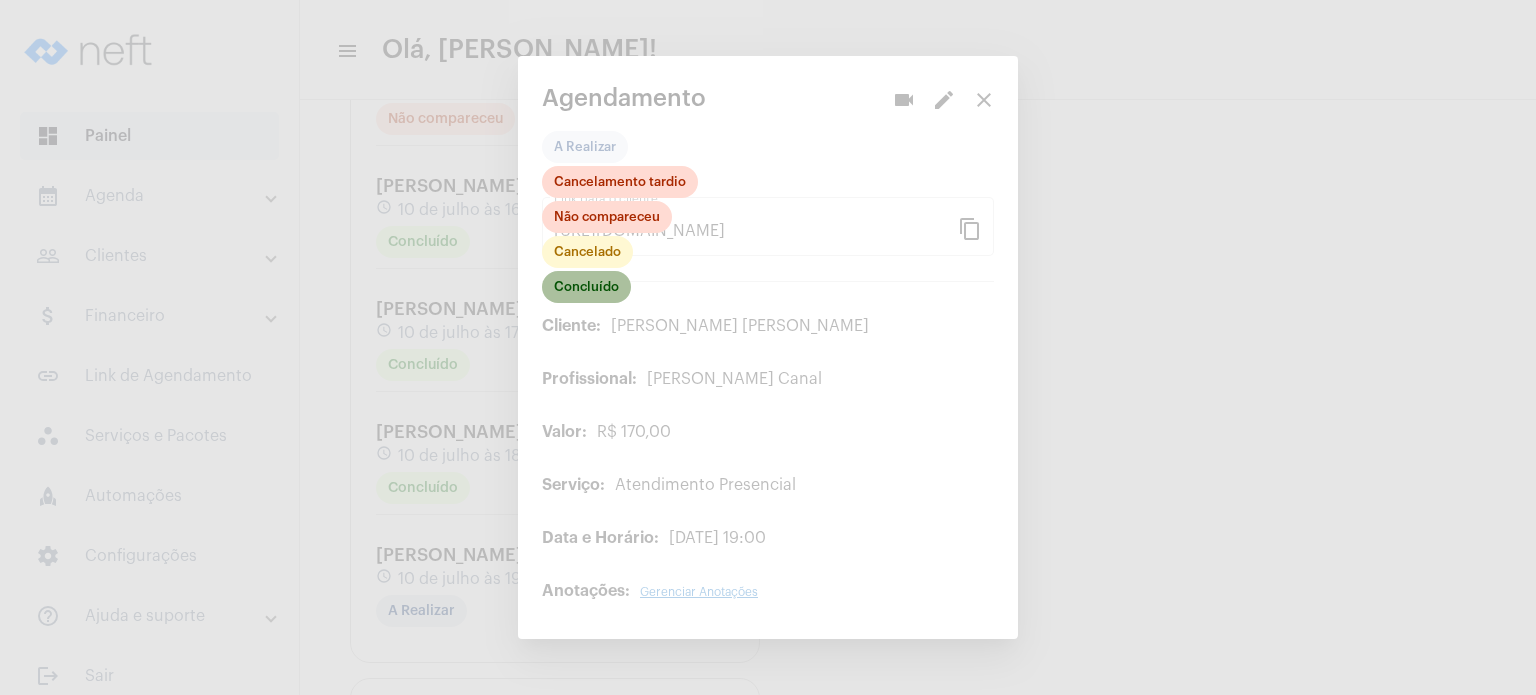 click on "Concluído" 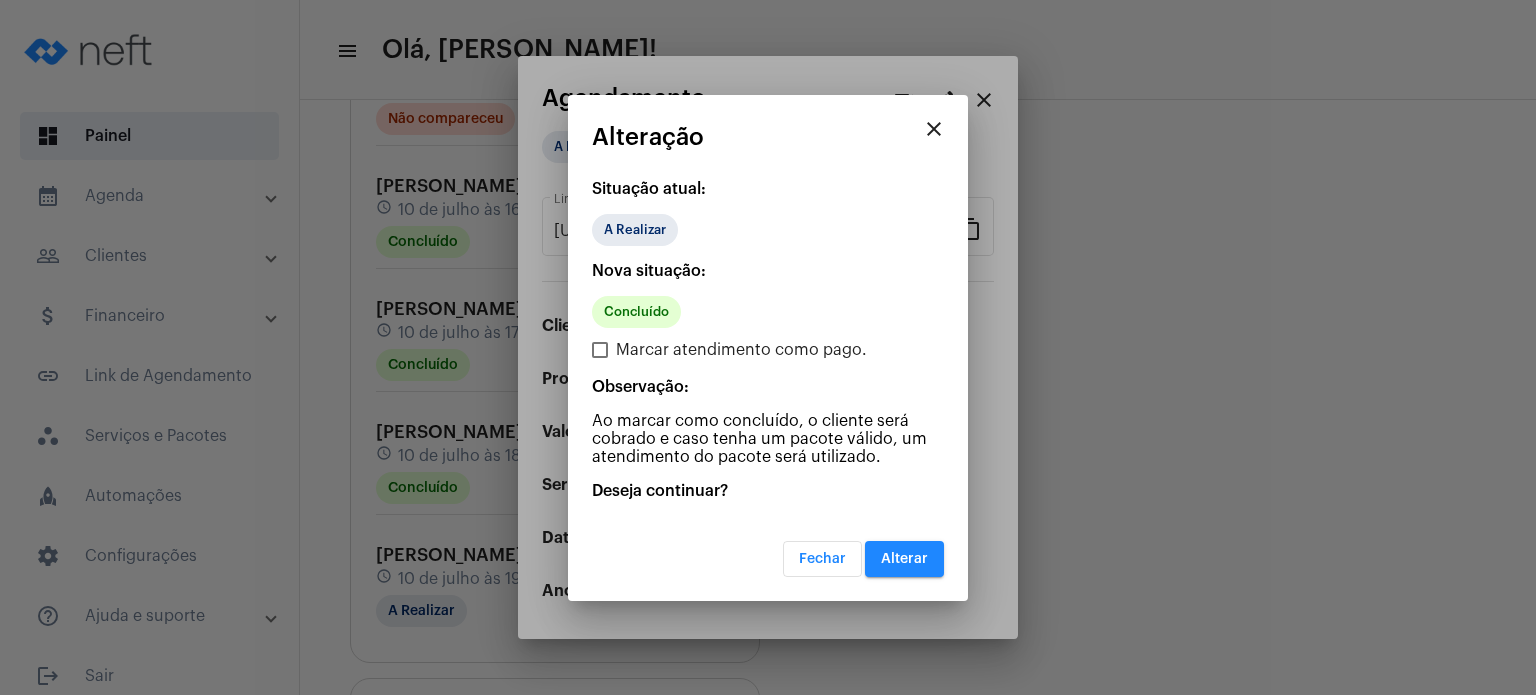 click on "Alterar" at bounding box center [904, 559] 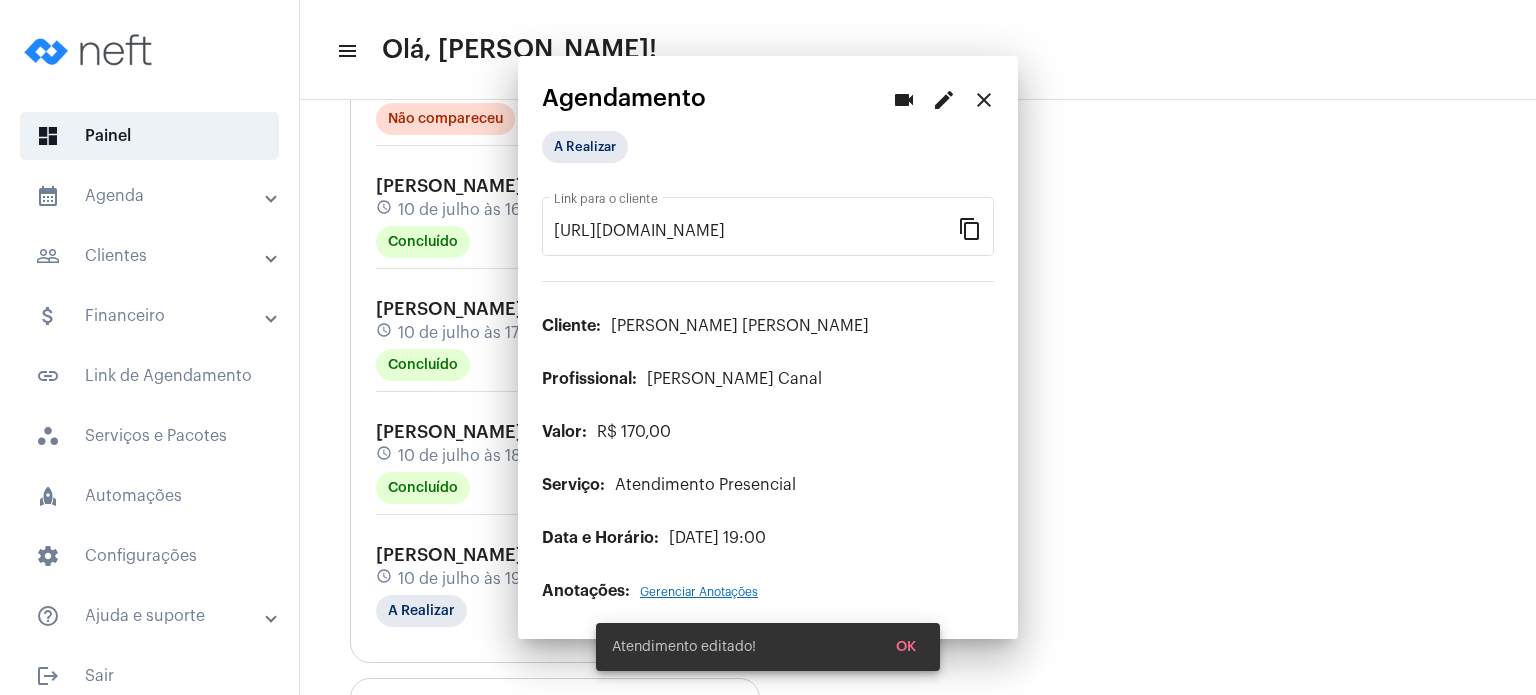 scroll, scrollTop: 0, scrollLeft: 0, axis: both 